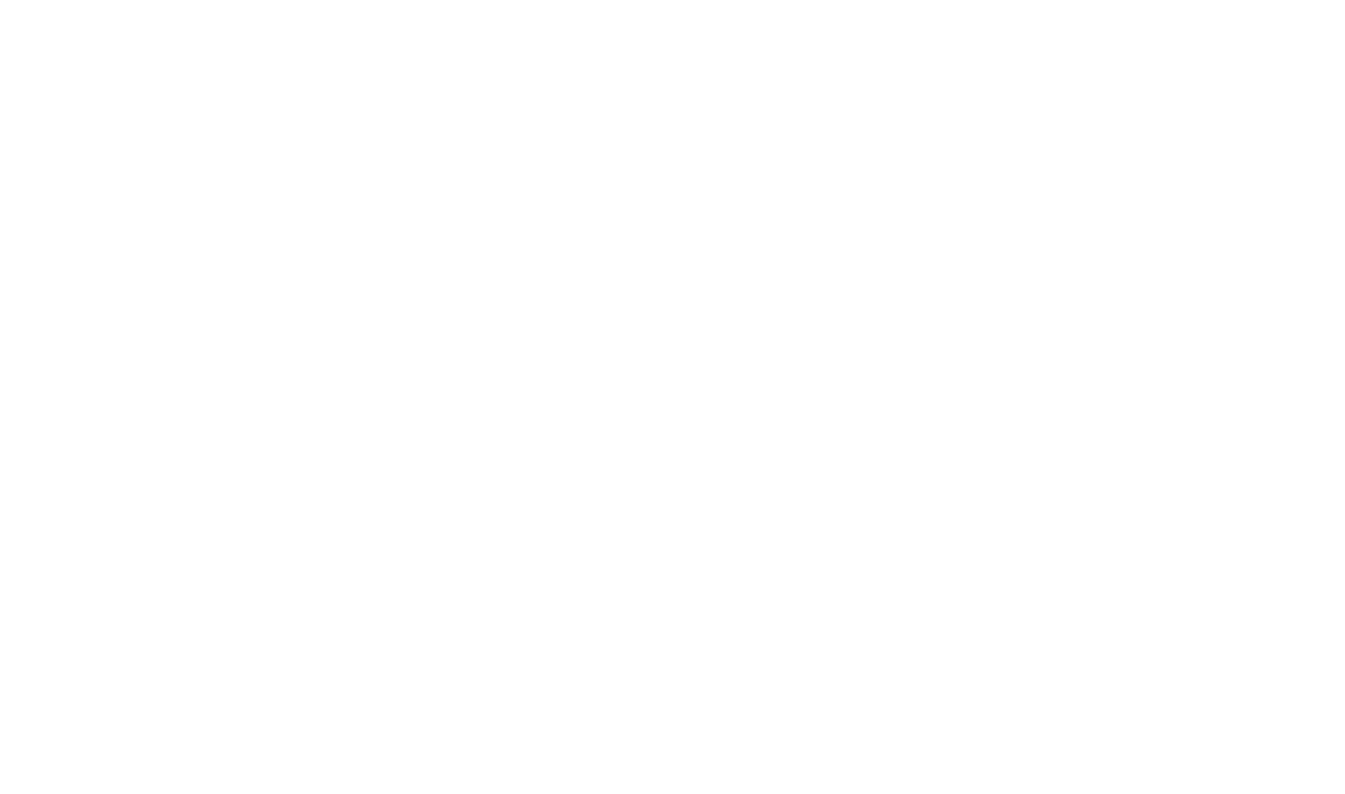 scroll, scrollTop: 0, scrollLeft: 0, axis: both 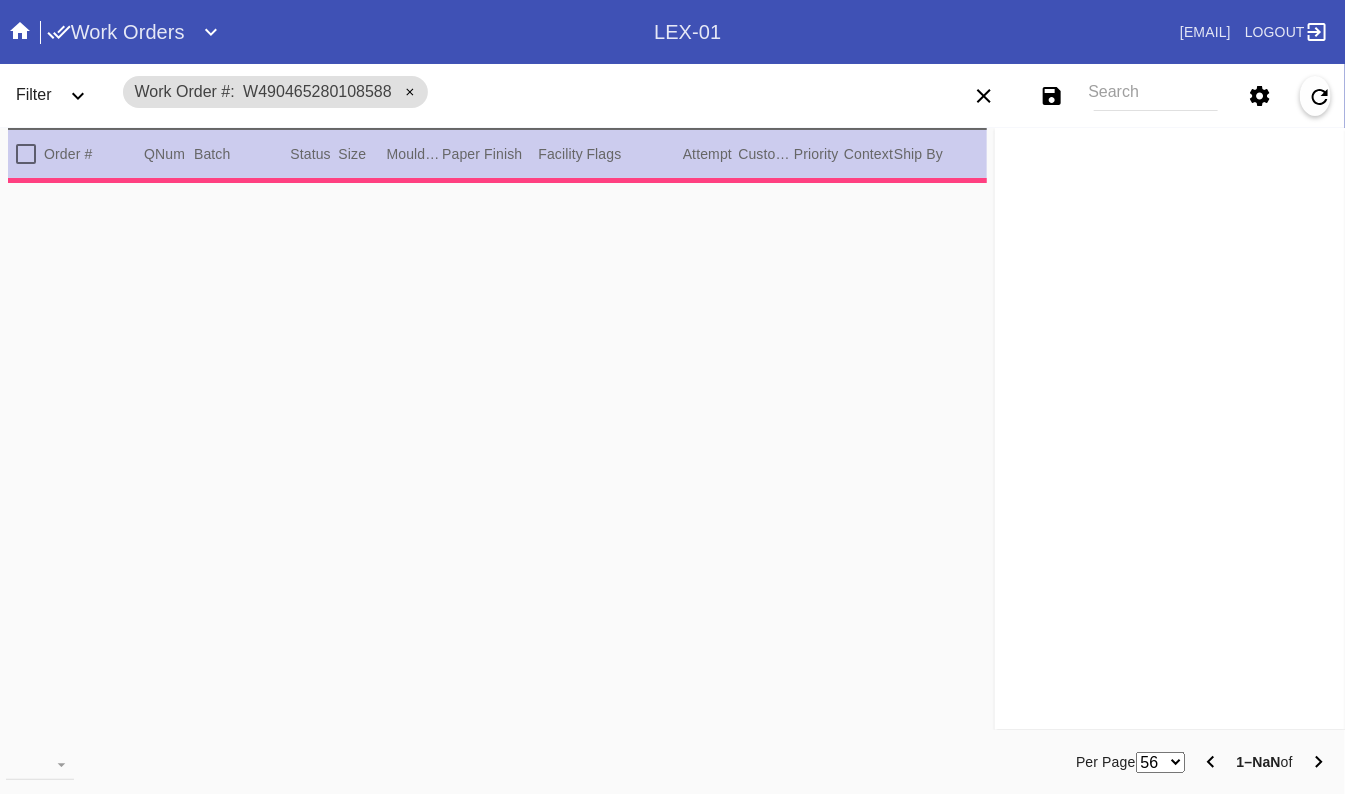 type on "0.0" 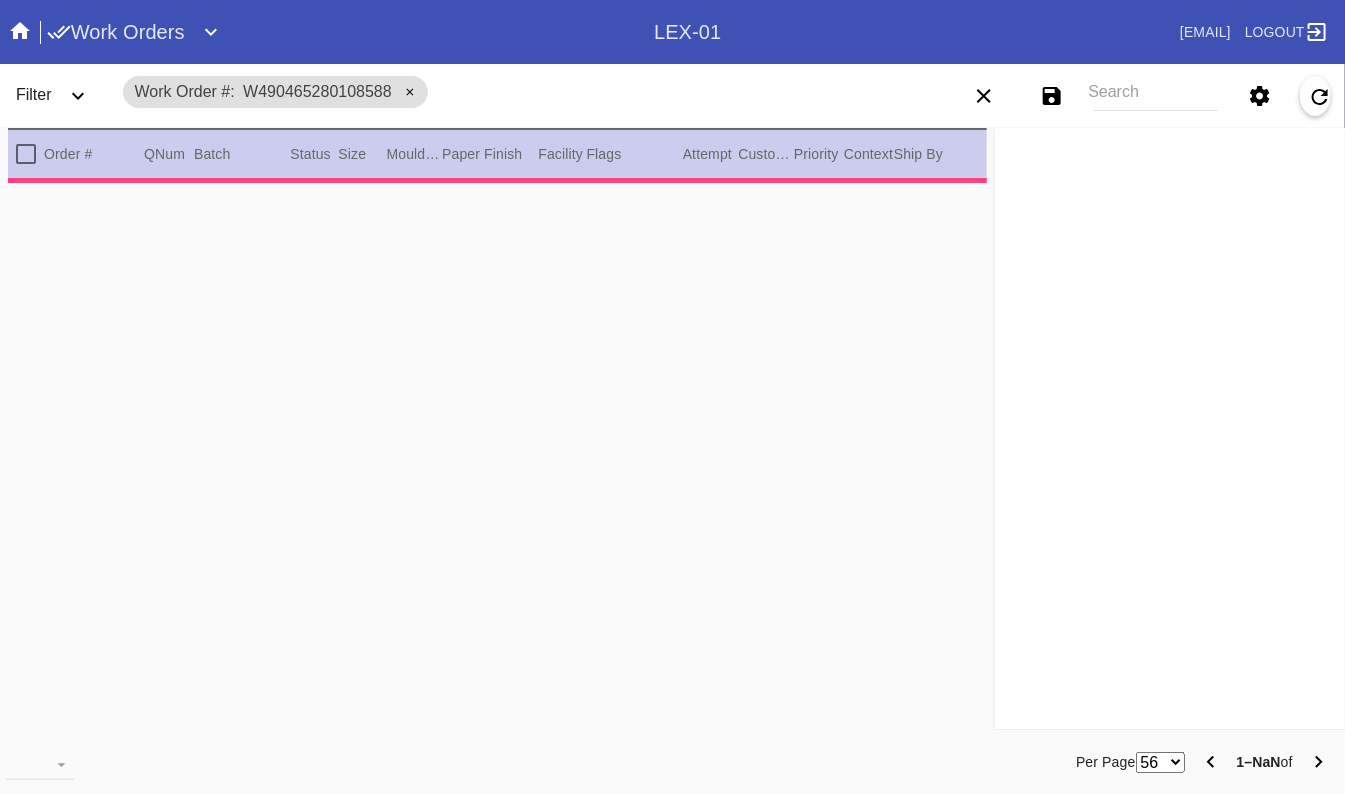 type on "0.0" 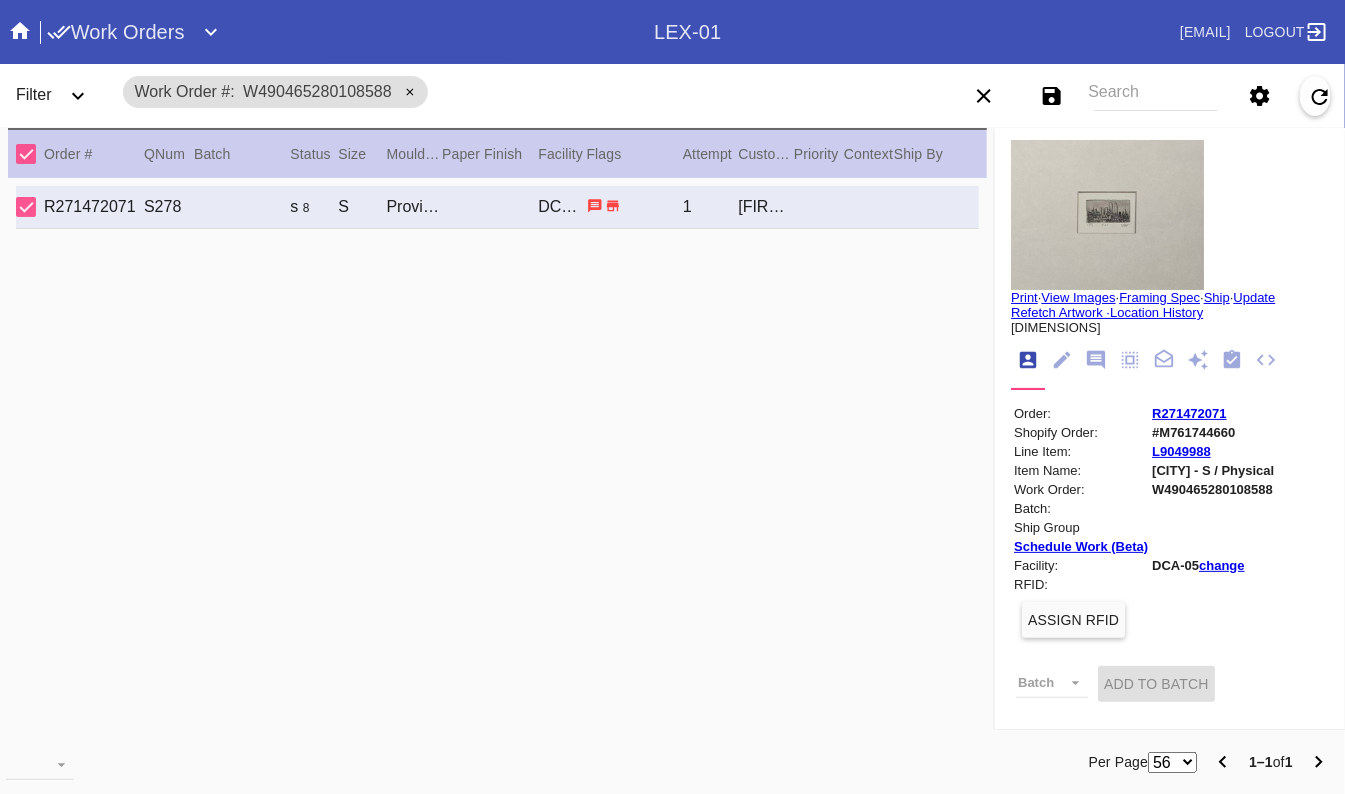 scroll, scrollTop: 0, scrollLeft: 0, axis: both 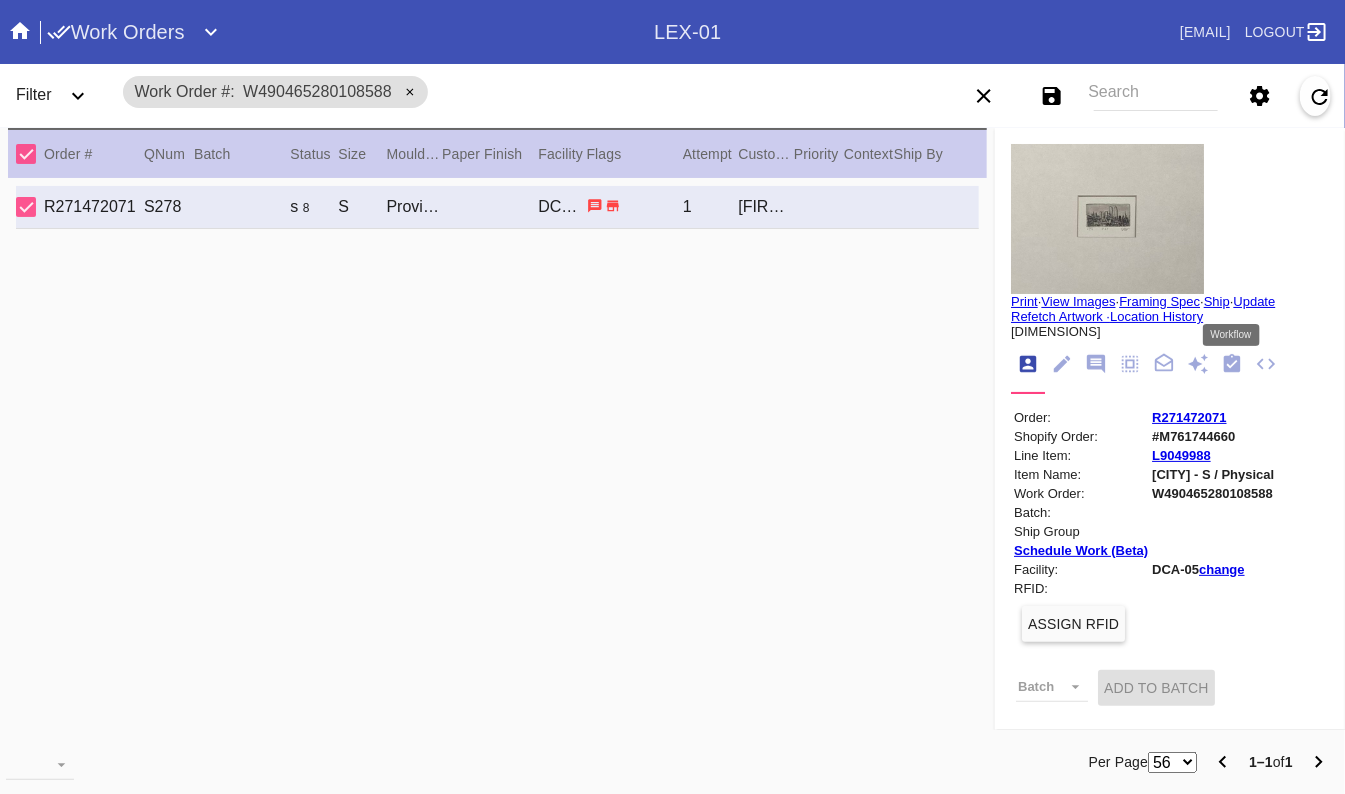 click 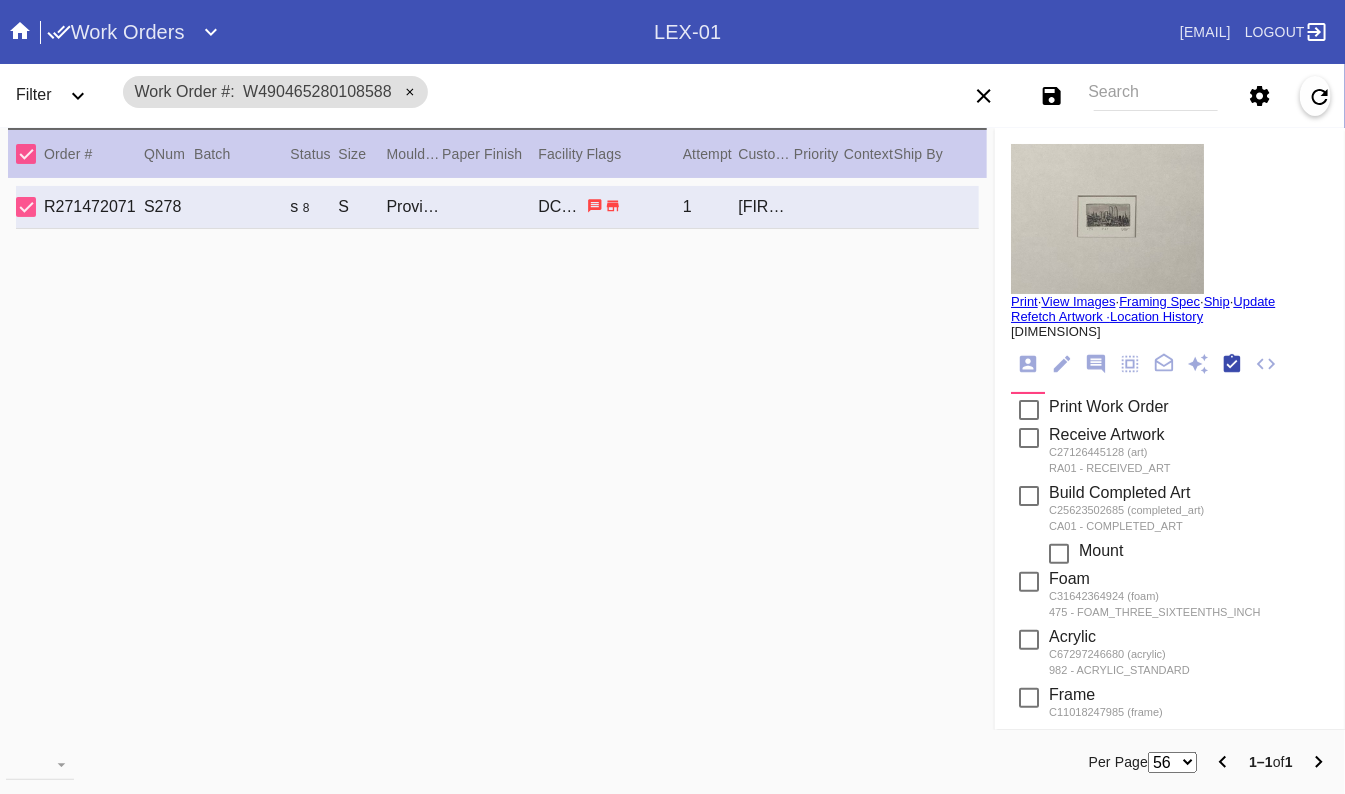 scroll, scrollTop: 322, scrollLeft: 0, axis: vertical 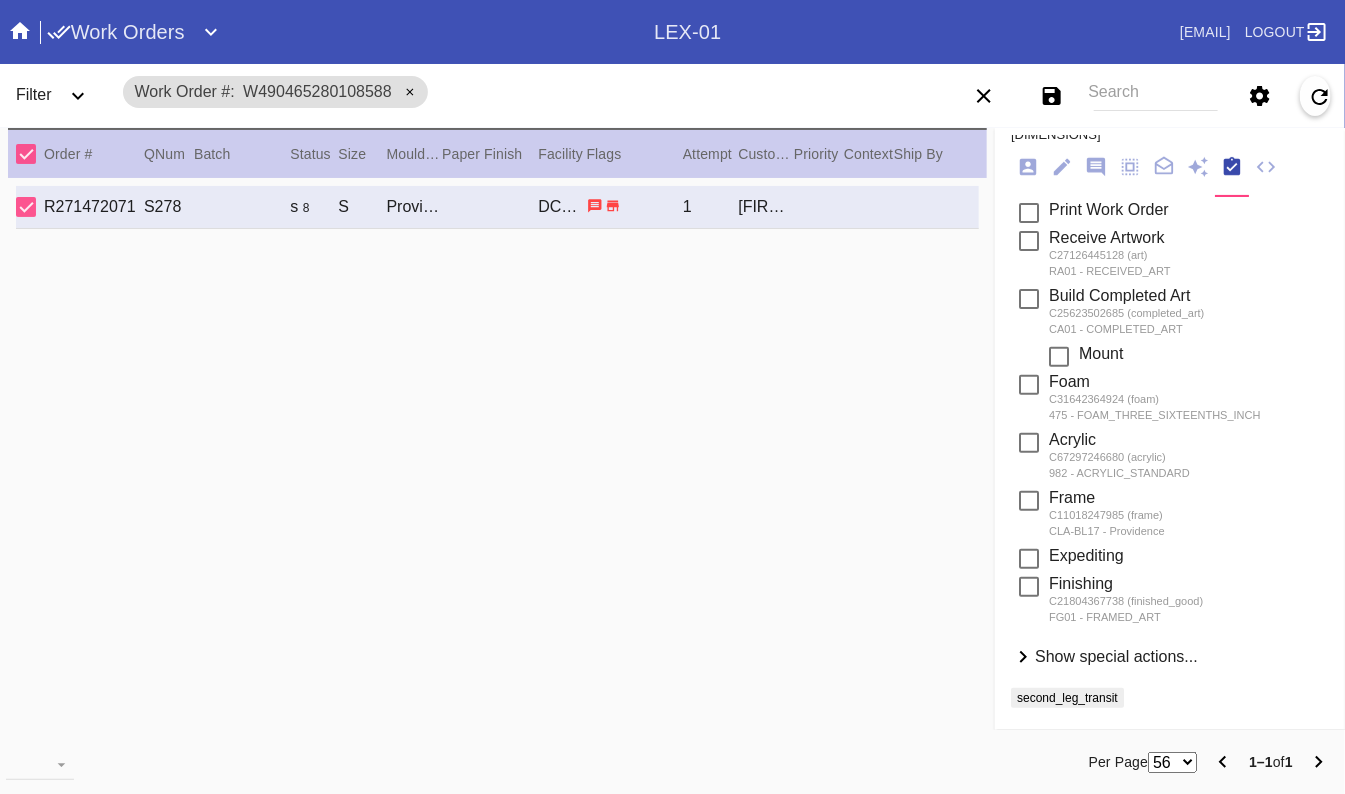 click on "Show special actions..." at bounding box center (1116, 656) 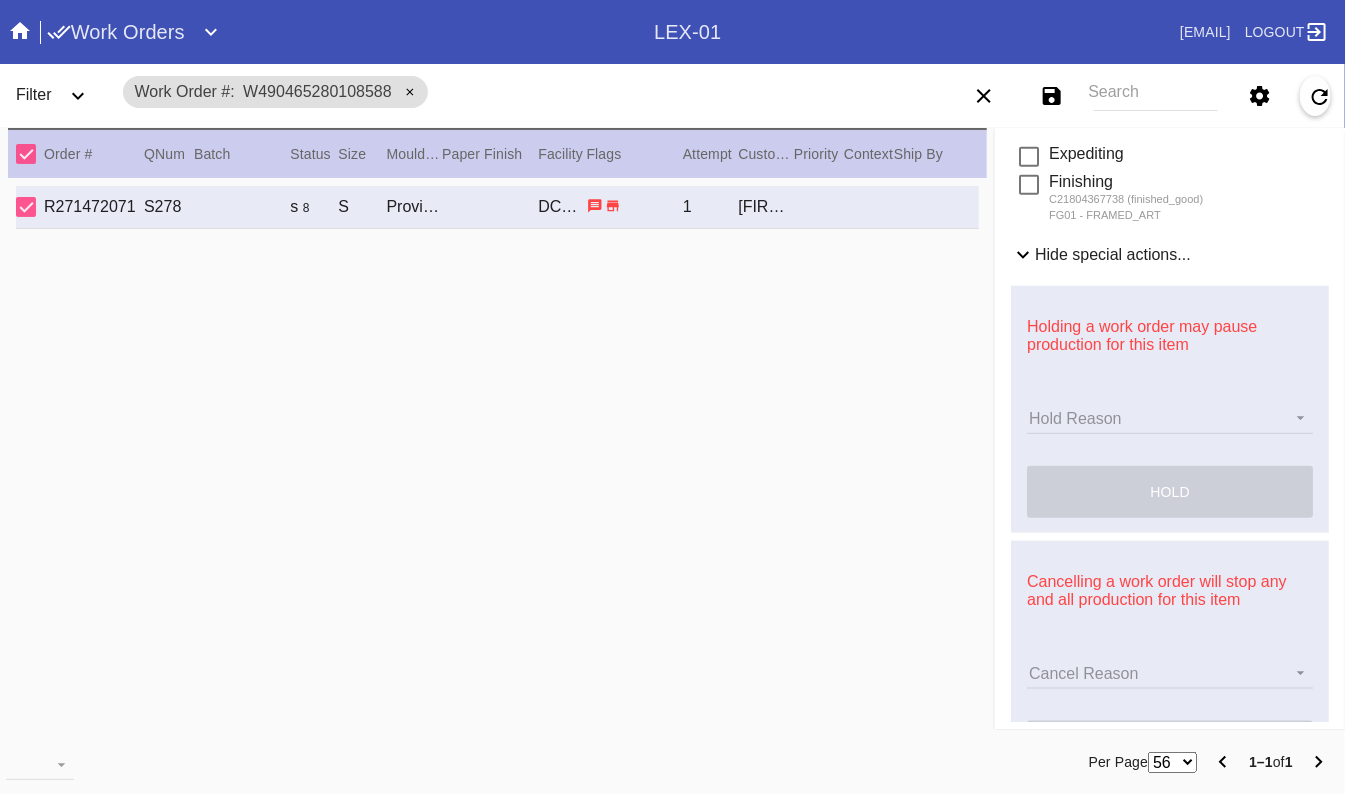 scroll, scrollTop: 720, scrollLeft: 0, axis: vertical 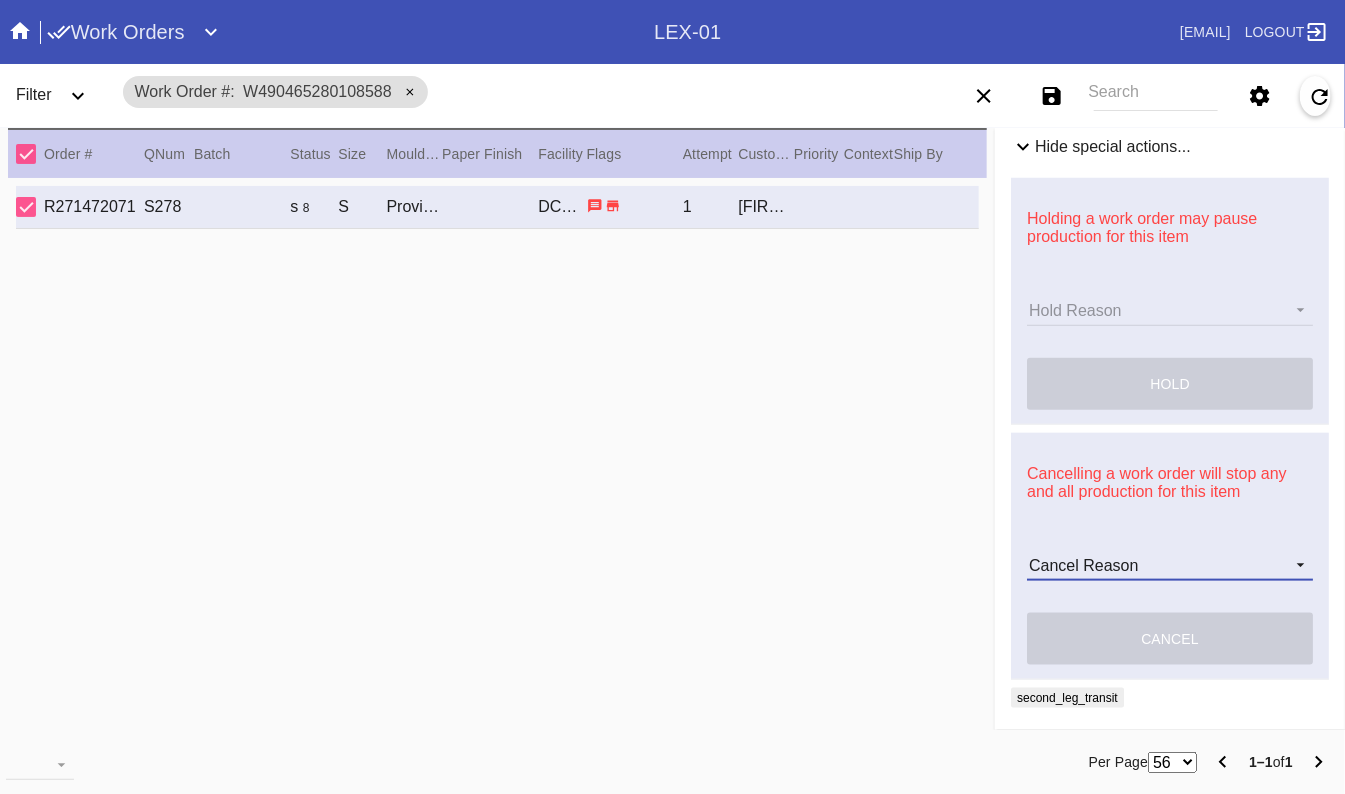 click on "Cancel Reason Customer mid-stream change: Accent mat addition Customer mid-stream change: Add frame stand Customer mid-stream change: Conveyance type change Customer mid-stream change: Designer's choice change Customer mid-stream change: Image change Customer mid-stream change: Mat width change Customer mid-stream change: Mounting type change Customer mid-stream change: Overnight shipping speed Customer mid-stream change: Personalized mat change Customer mid-stream change: Size change Framebridge Cancel: Frame kit not offered Framebridge Cancel: Material too delicate Framebridge Cancel: Material too heavy Framebridge Cancel: Mounting type not offered Framebridge Cancel: Not necessary Framebridge Cancel: Oversize piece Framebridge Cancel: Piece too thick (shadowbox) Framebridge Cancel: Print quality Framebridge Cancel: Turn buttons not offered Other: Customer changed mind Other: Lost/Damaged art - no replacement available Other: Lost/Damaged art - no replacement desired" at bounding box center (1170, 566) 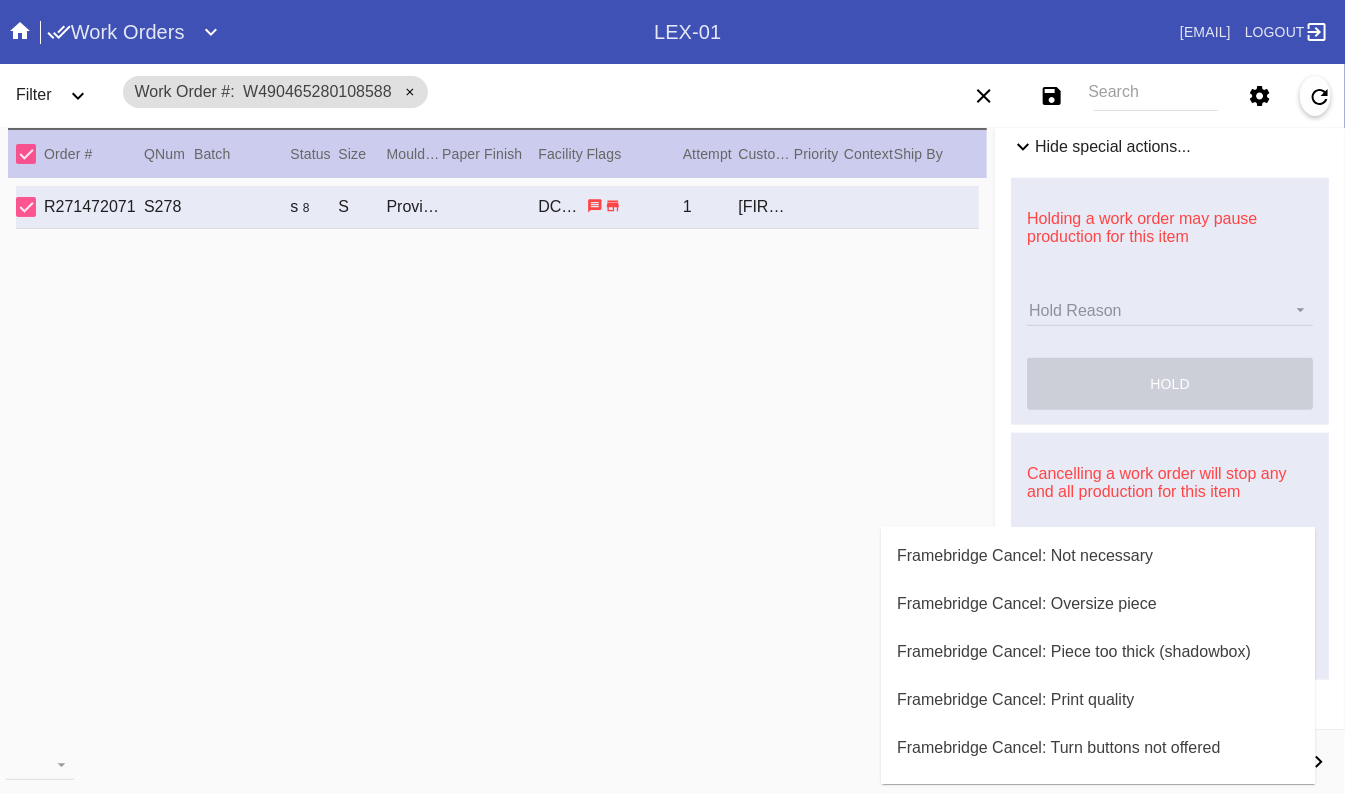 scroll, scrollTop: 800, scrollLeft: 0, axis: vertical 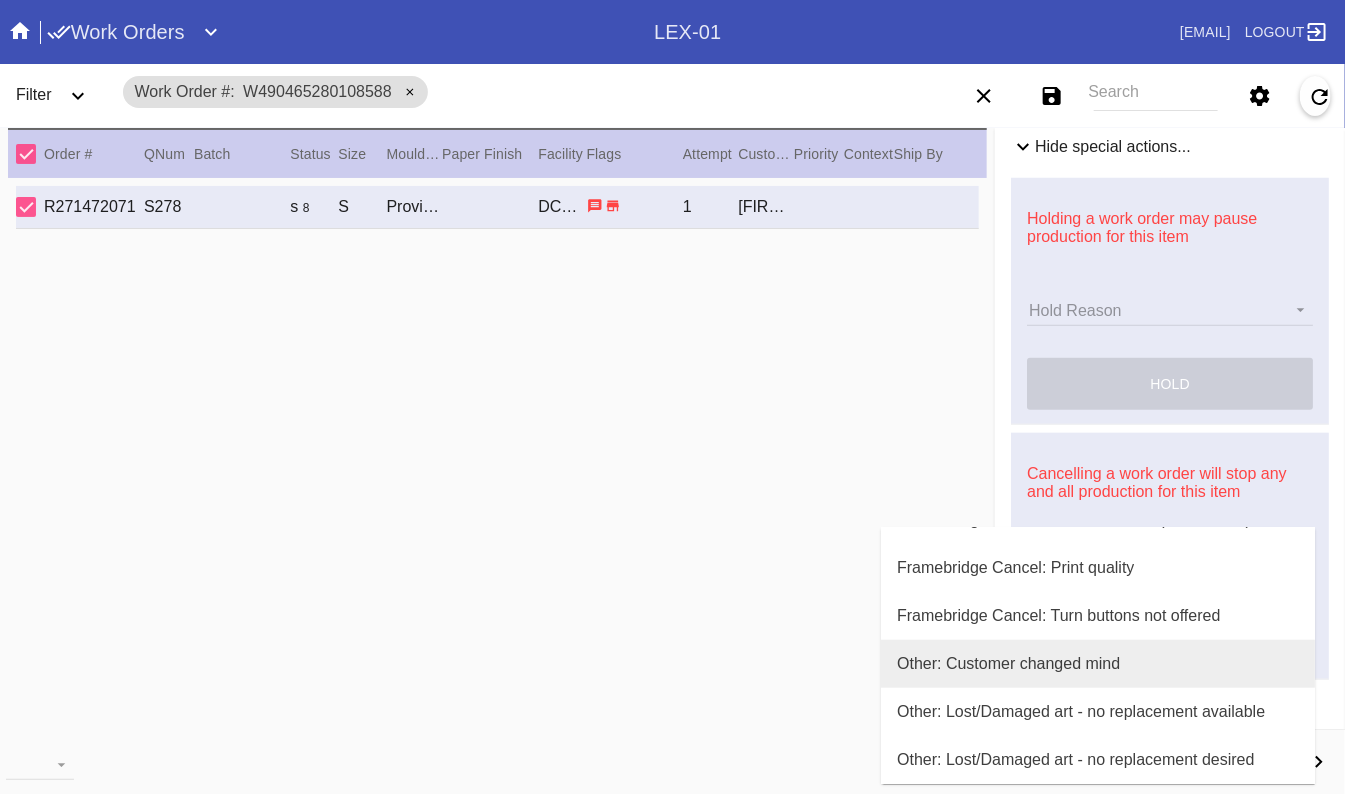 click on "Other: Customer changed mind" at bounding box center (1008, 664) 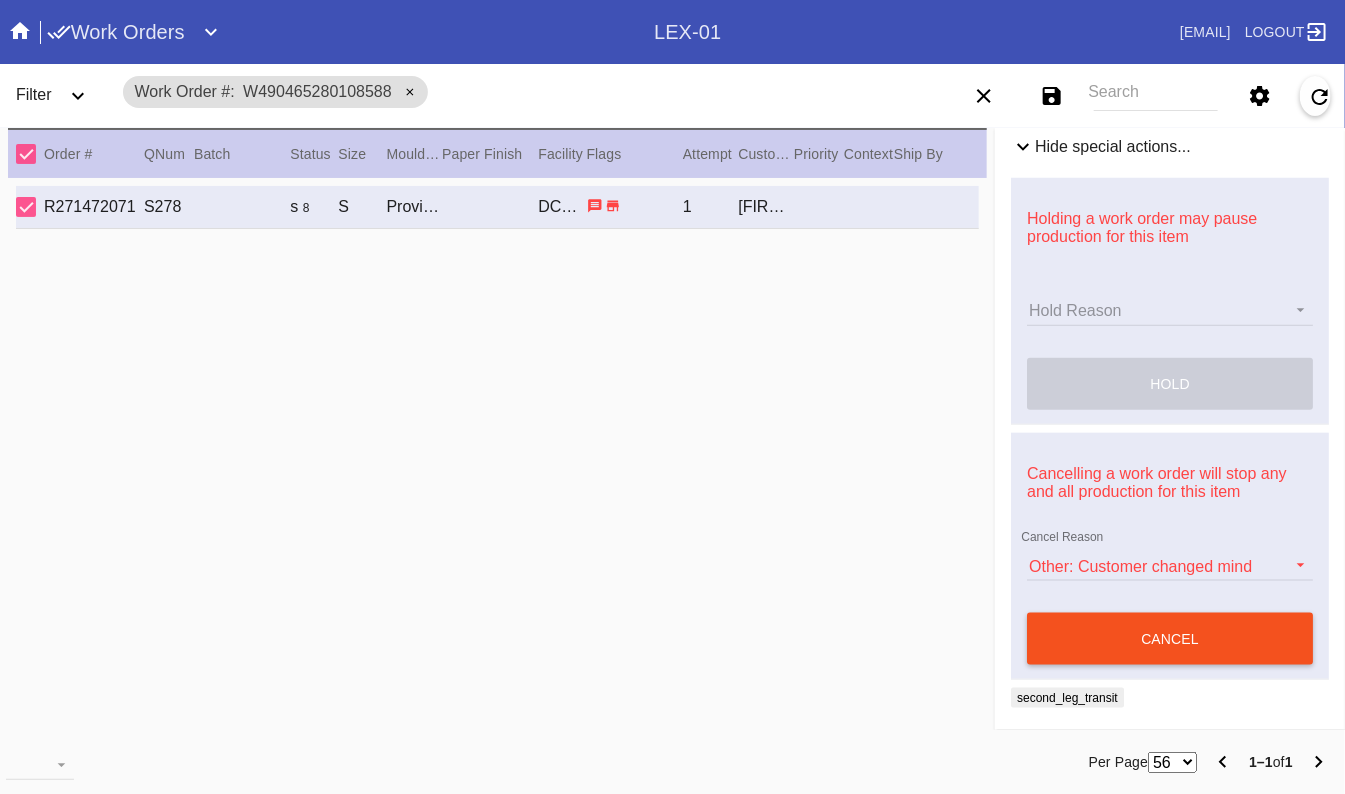 click on "cancel" at bounding box center (1170, 639) 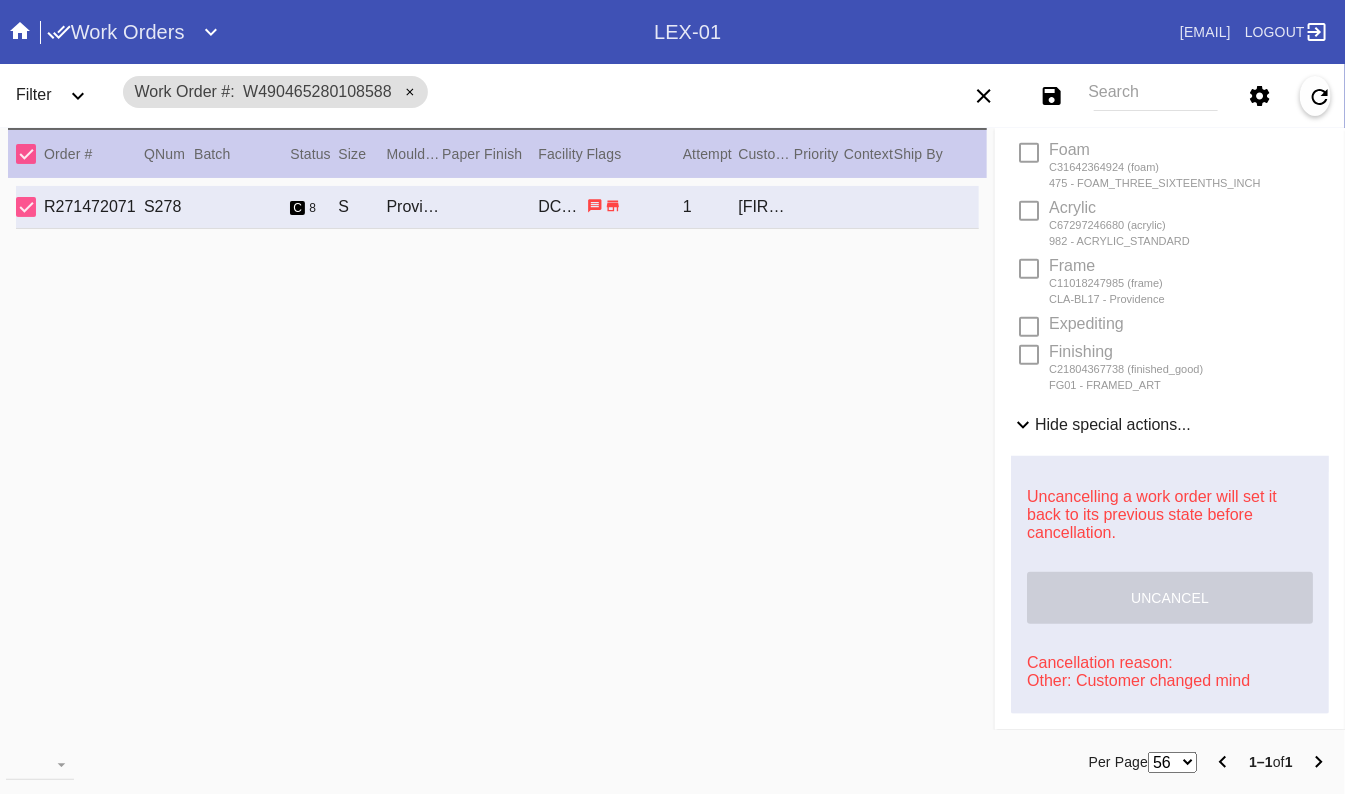 scroll, scrollTop: 443, scrollLeft: 0, axis: vertical 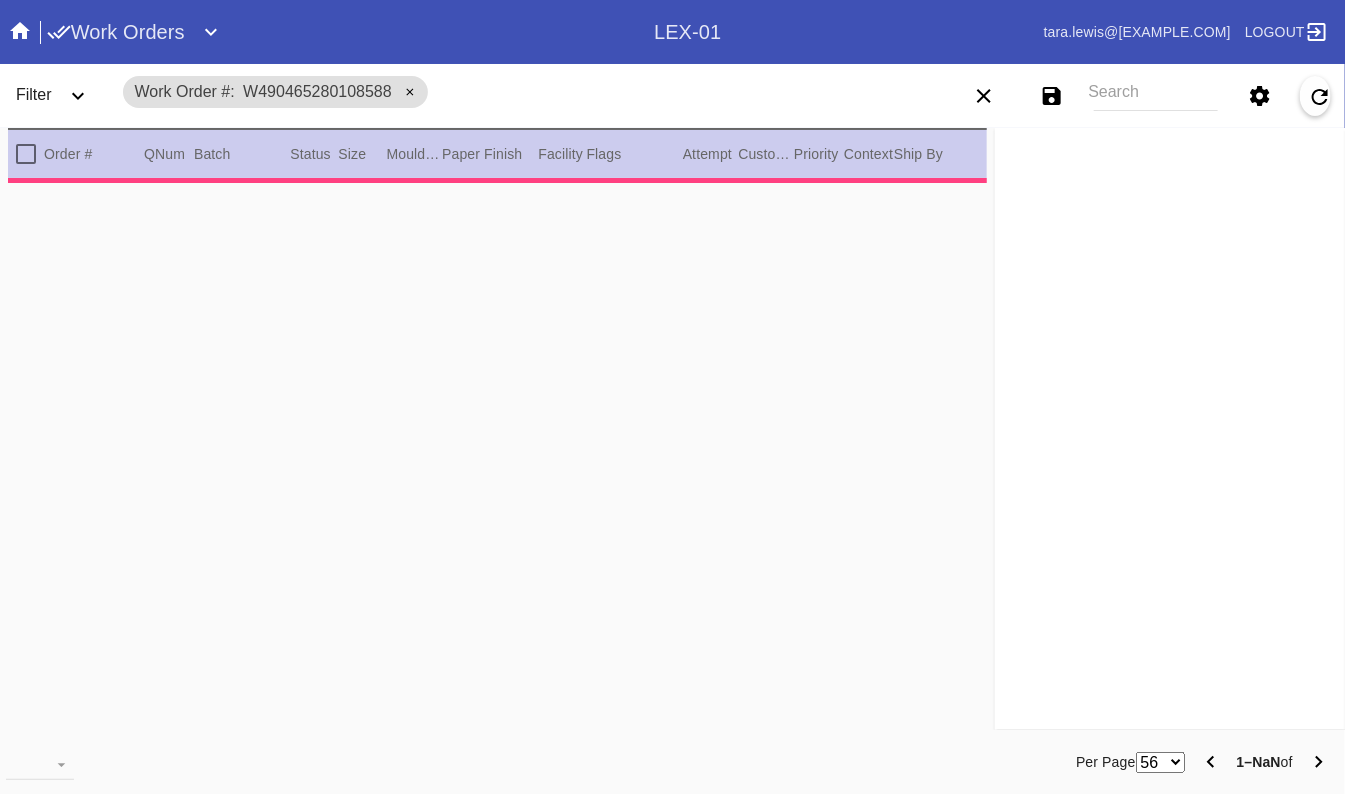 type on "0.0" 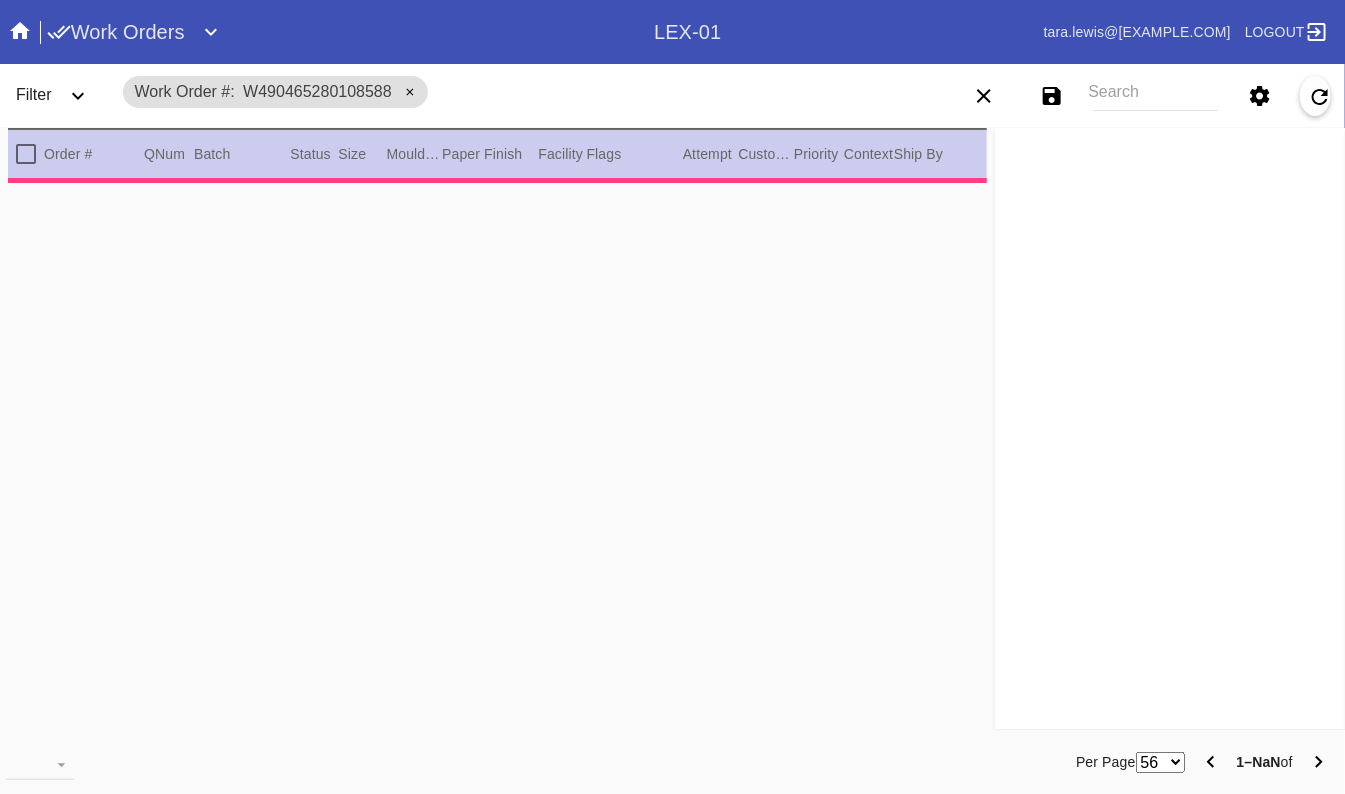 type on "0.0" 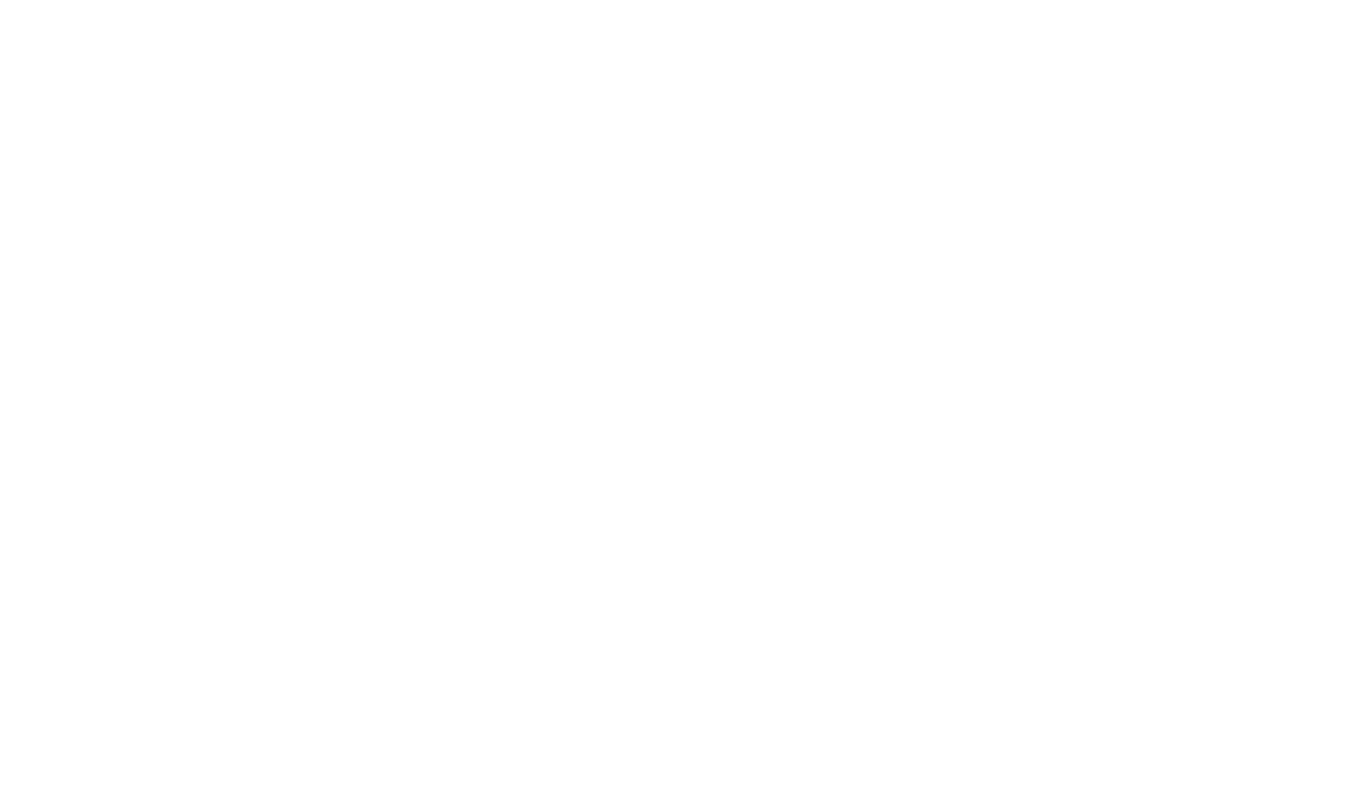 scroll, scrollTop: 0, scrollLeft: 0, axis: both 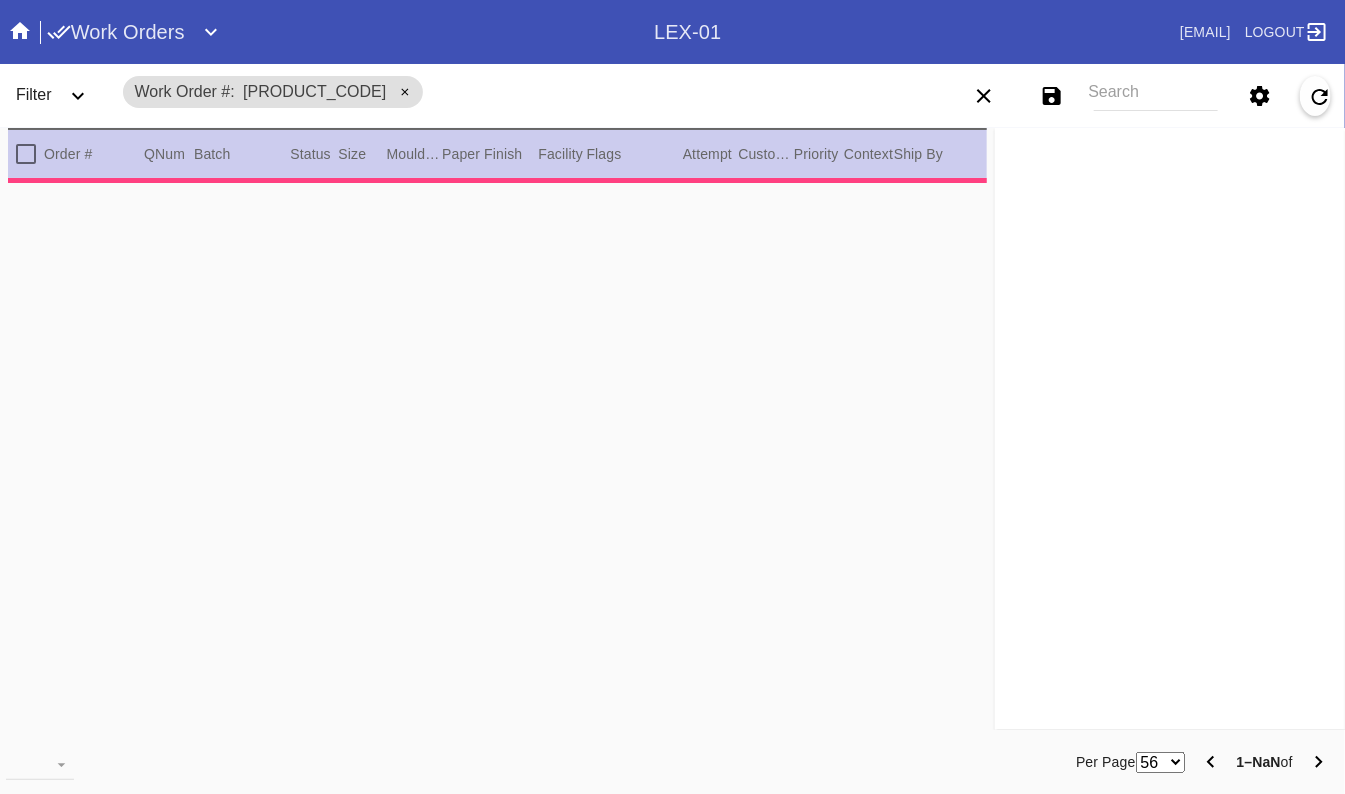 type on "1.5" 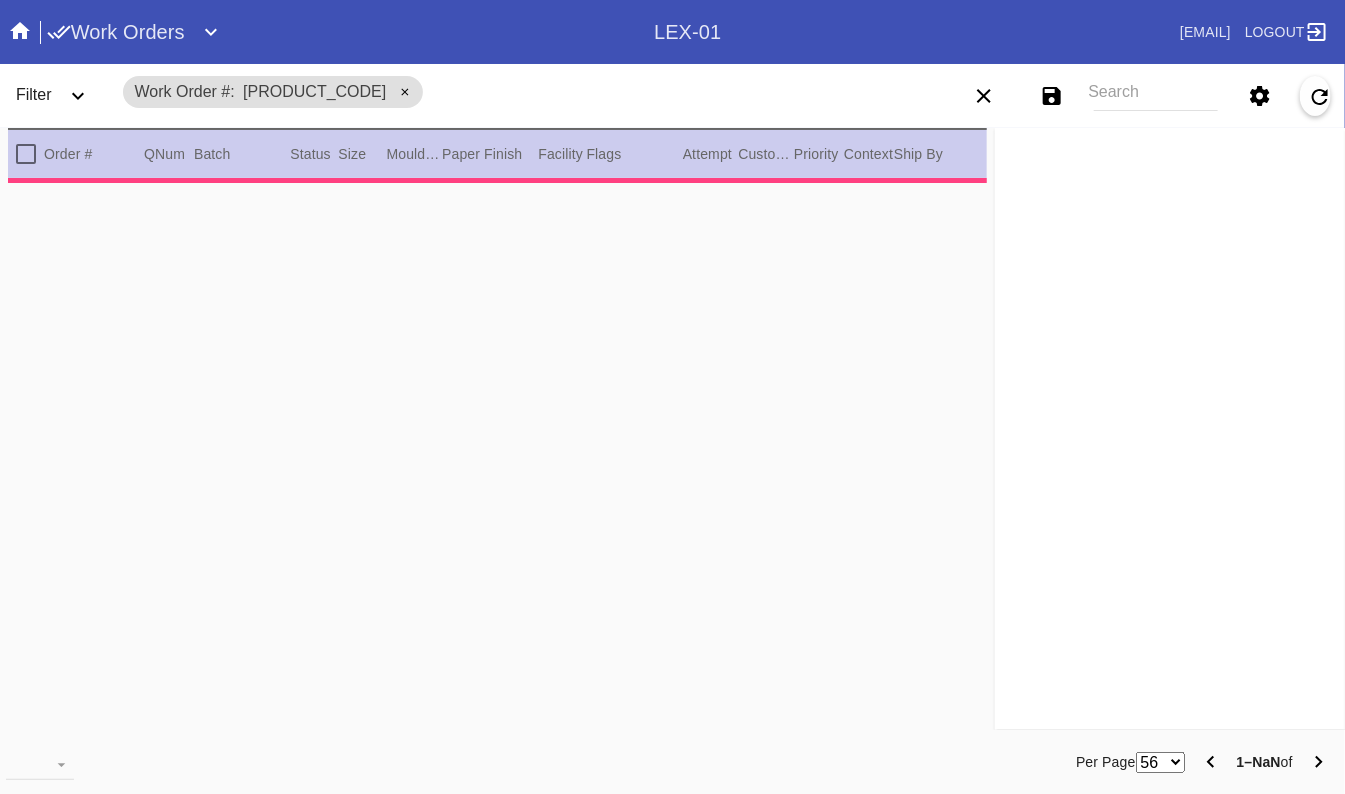 type on "1.5" 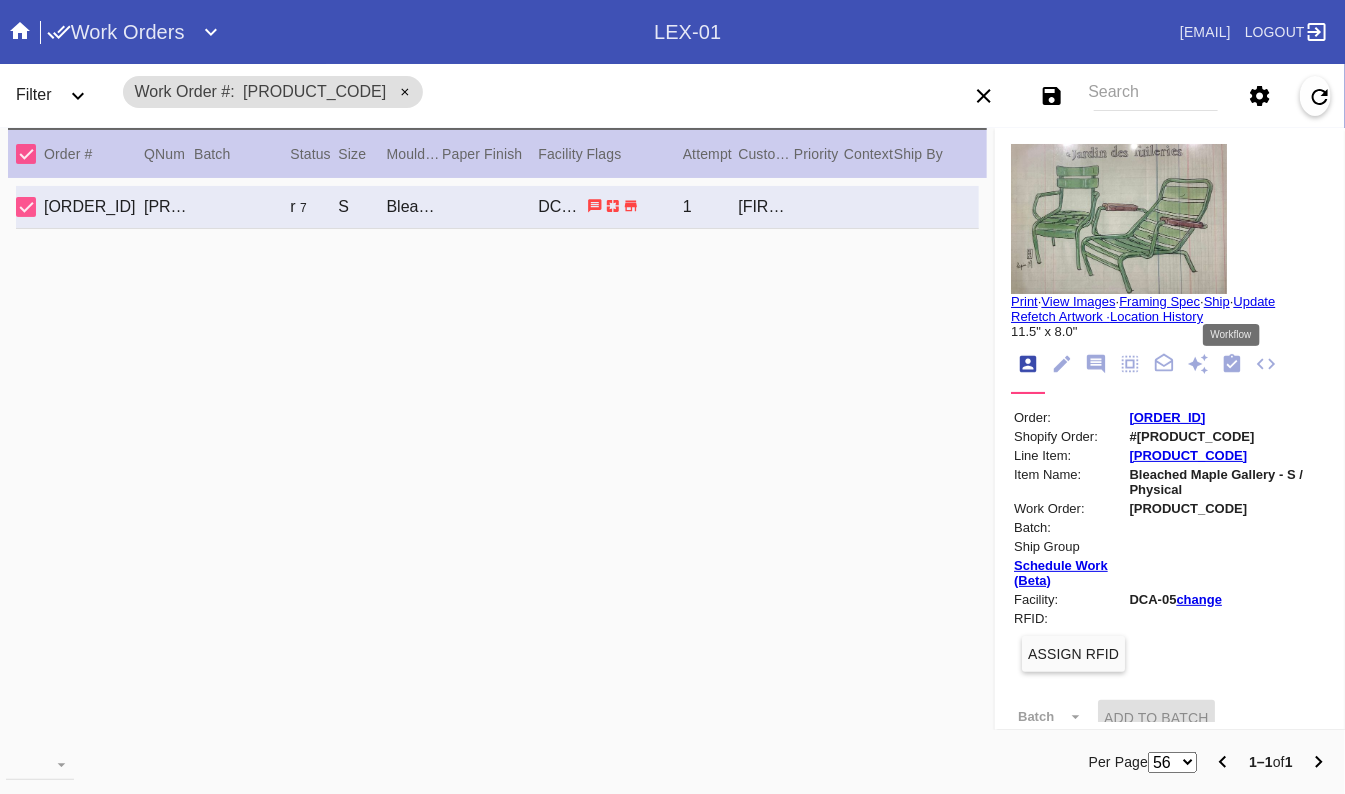 click 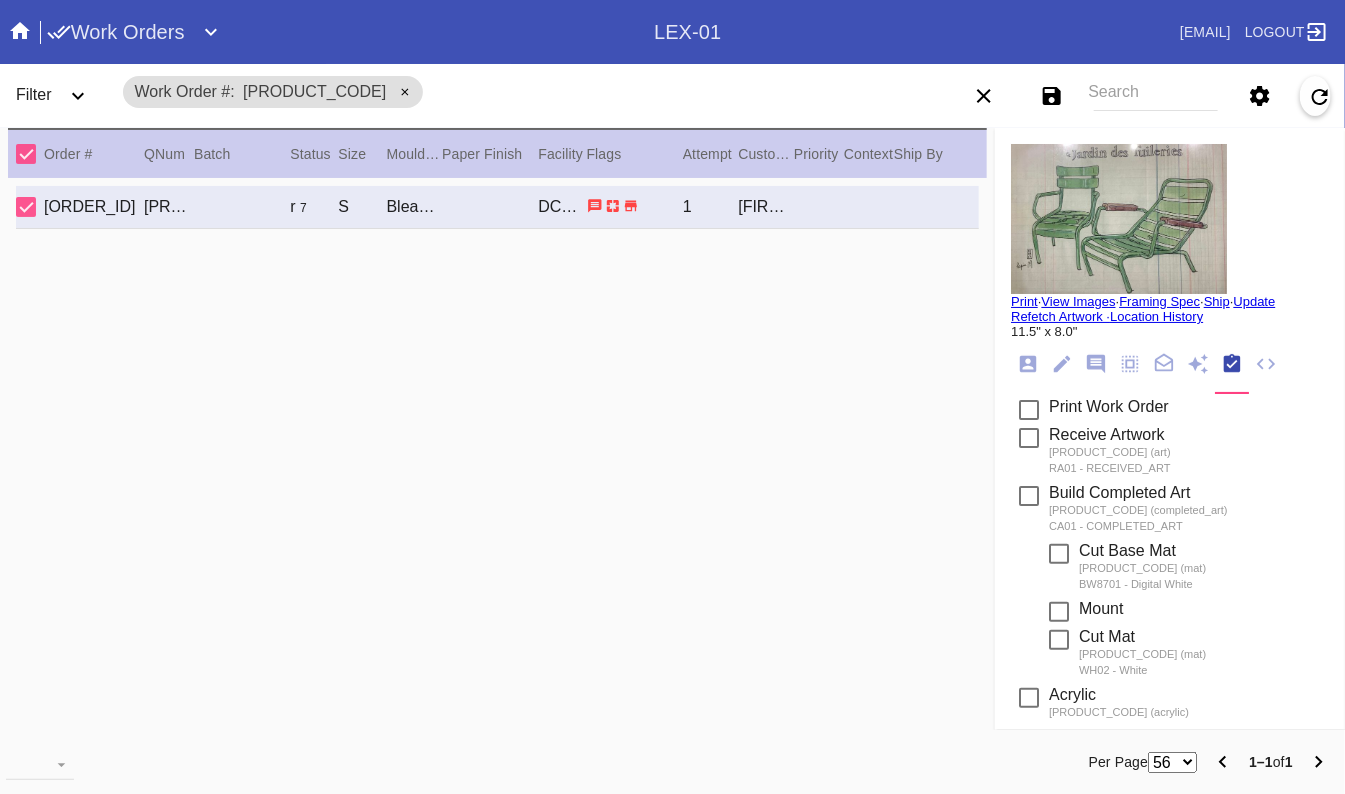 scroll, scrollTop: 266, scrollLeft: 0, axis: vertical 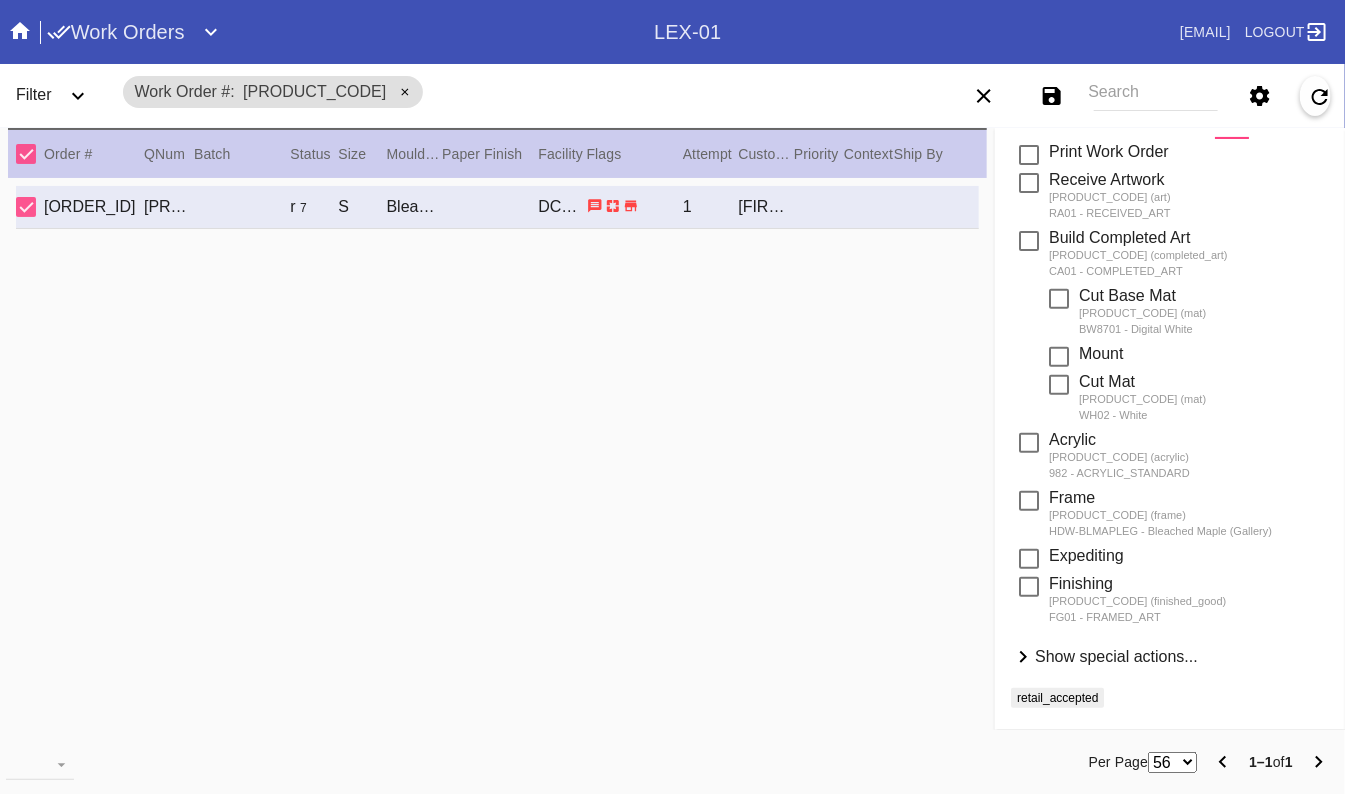 click 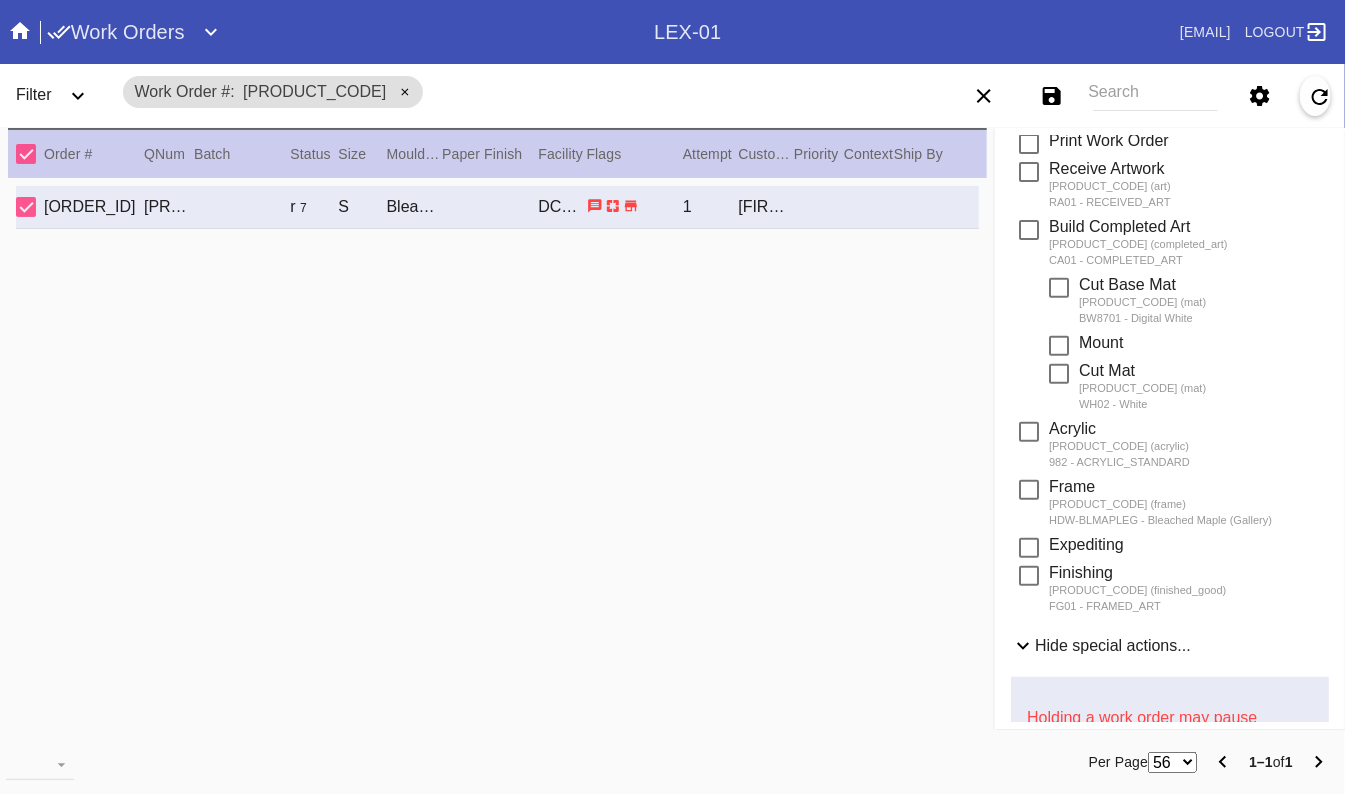 scroll, scrollTop: 780, scrollLeft: 0, axis: vertical 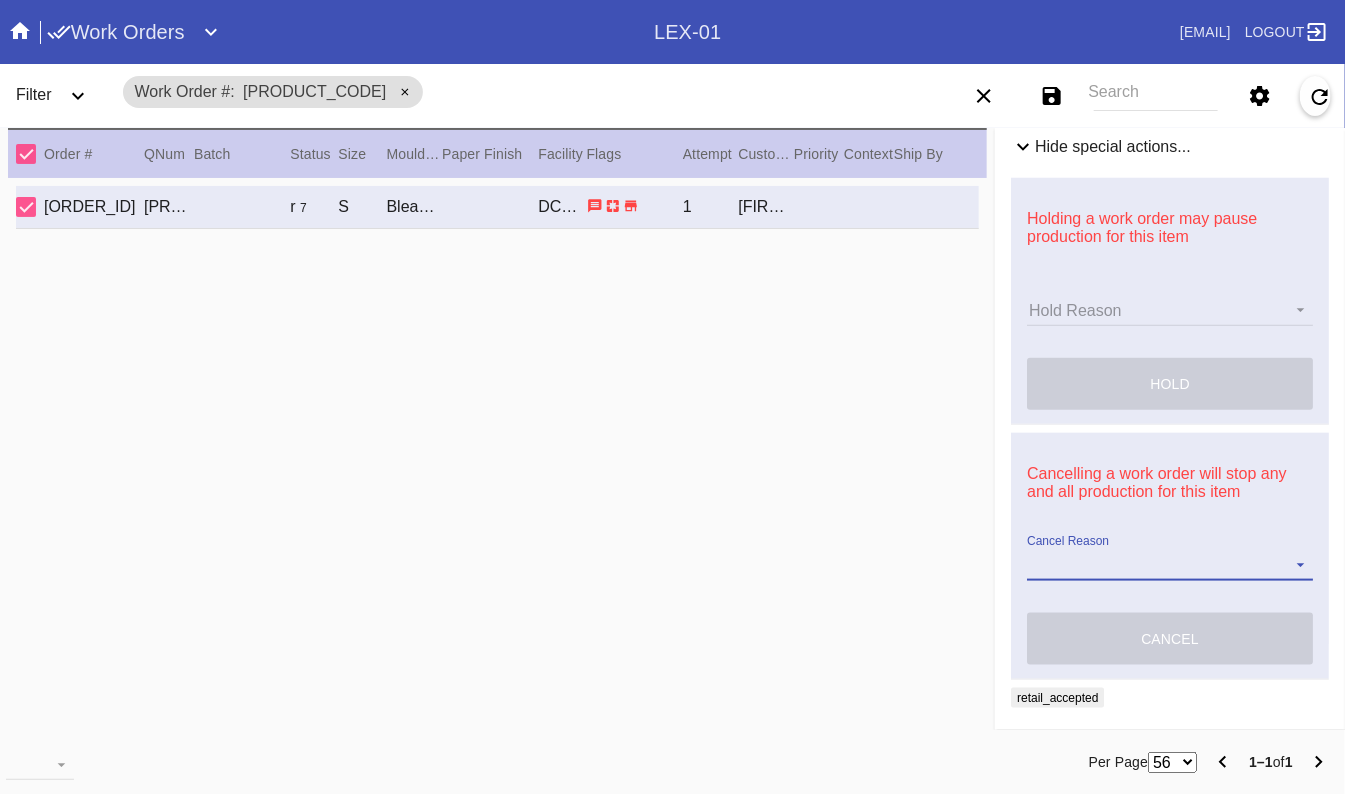 click on "Cancel Reason Customer mid-stream change: Accent mat addition Customer mid-stream change: Add frame stand Customer mid-stream change: Conveyance type change Customer mid-stream change: Designer's choice change Customer mid-stream change: Image change Customer mid-stream change: Mat width change Customer mid-stream change: Mounting type change Customer mid-stream change: Overnight shipping speed Customer mid-stream change: Personalized mat change Customer mid-stream change: Size change Framebridge Cancel: Frame kit not offered Framebridge Cancel: Material too delicate Framebridge Cancel: Material too heavy Framebridge Cancel: Mounting type not offered Framebridge Cancel: Not necessary Framebridge Cancel: Oversize piece Framebridge Cancel: Piece too thick (shadowbox) Framebridge Cancel: Print quality Framebridge Cancel: Turn buttons not offered Other: Customer changed mind Other: Lost/Damaged art - no replacement available Other: Lost/Damaged art - no replacement desired" at bounding box center (1170, 566) 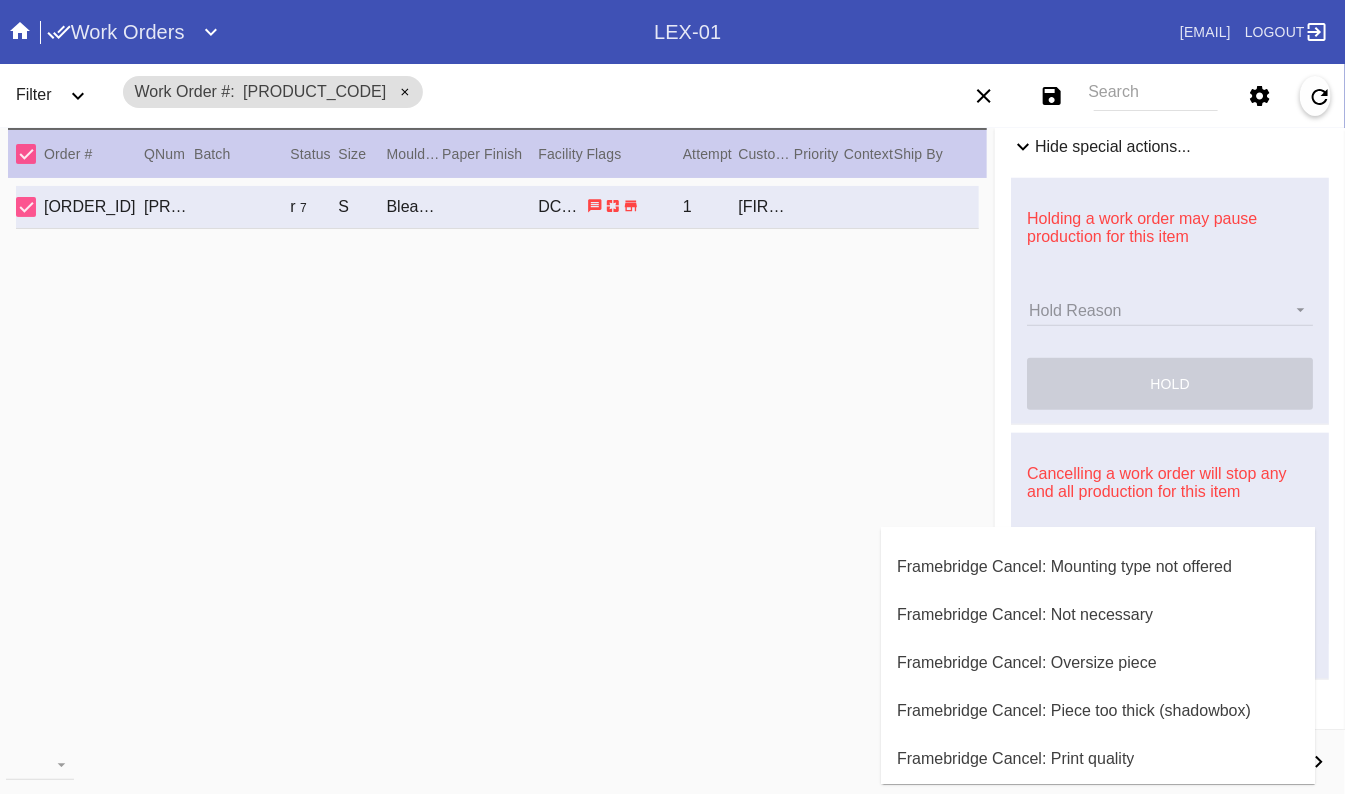 scroll, scrollTop: 610, scrollLeft: 0, axis: vertical 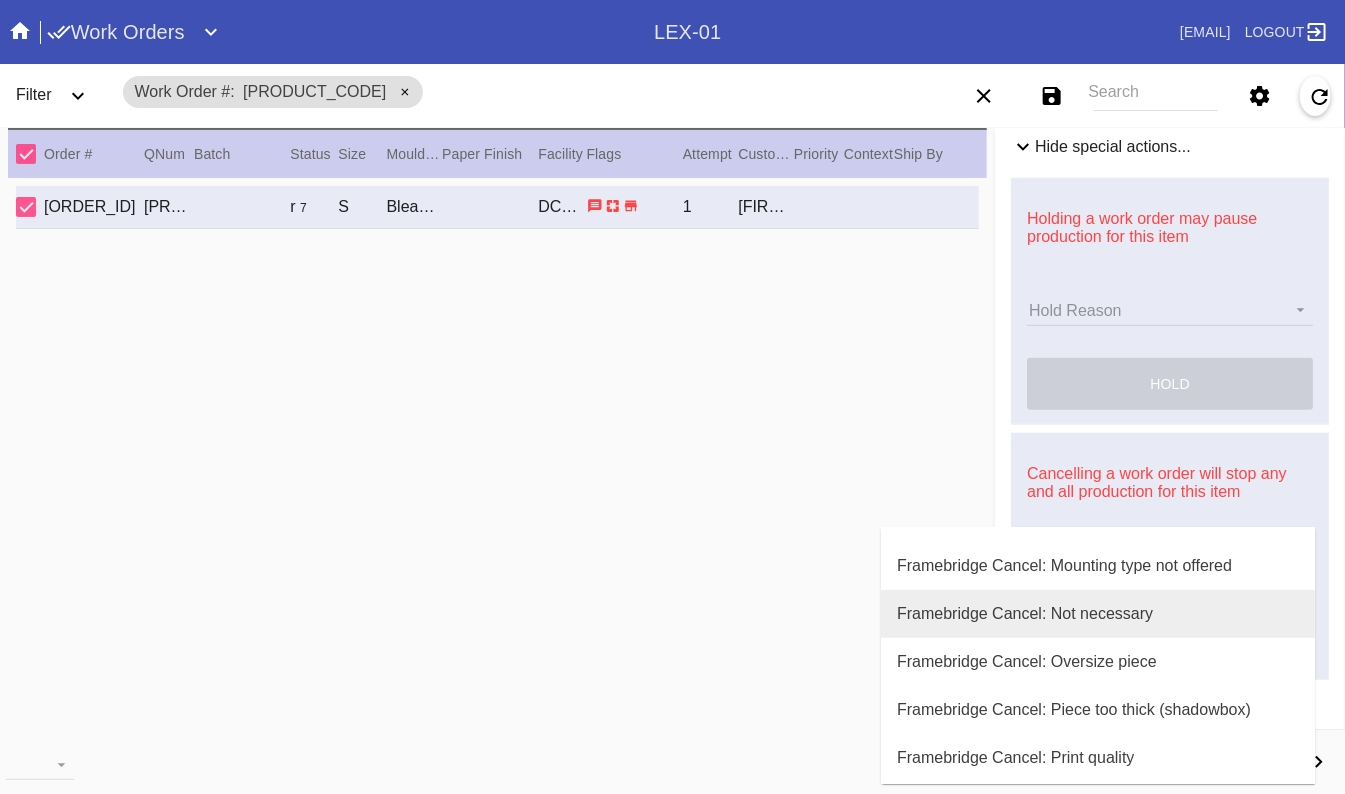 click on "Framebridge Cancel: Not necessary" at bounding box center (1025, 614) 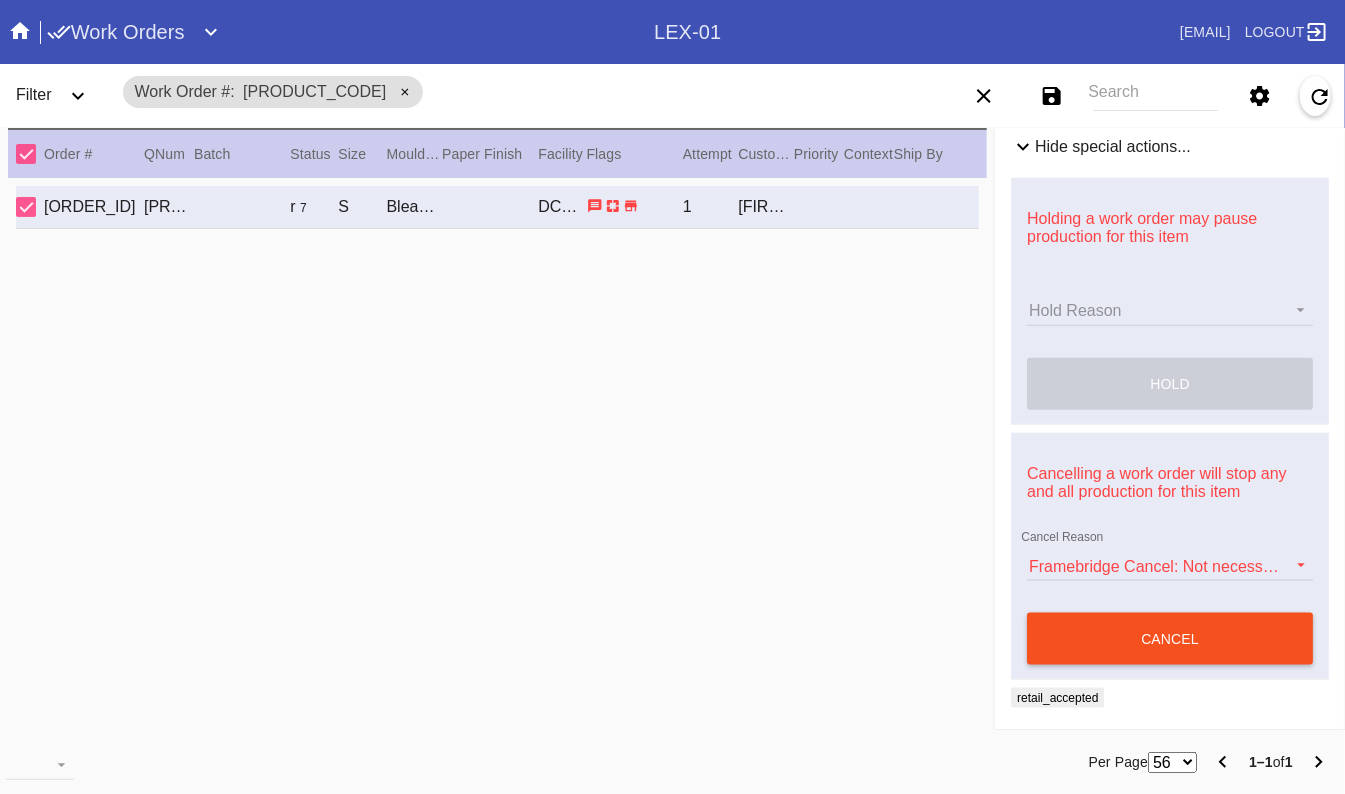 click on "cancel" at bounding box center (1170, 639) 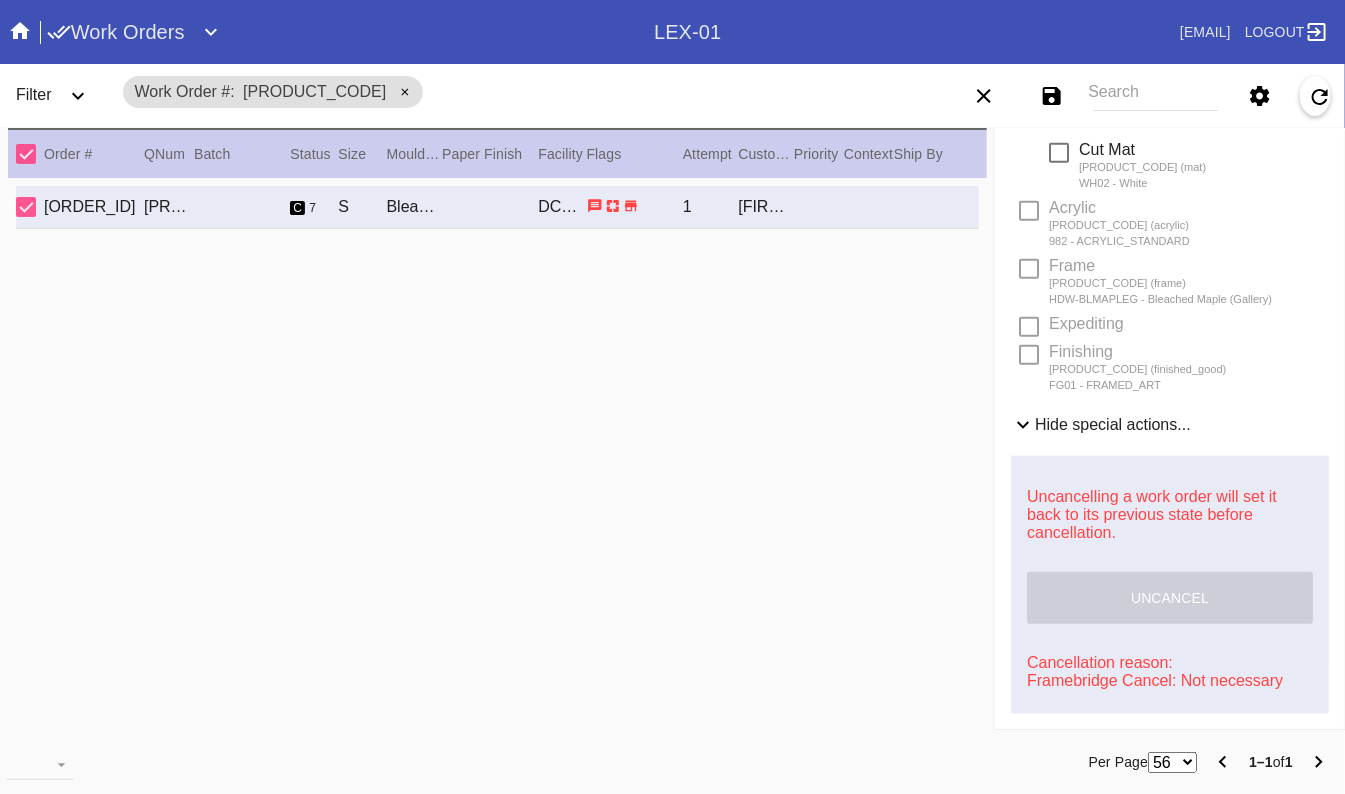 scroll, scrollTop: 502, scrollLeft: 0, axis: vertical 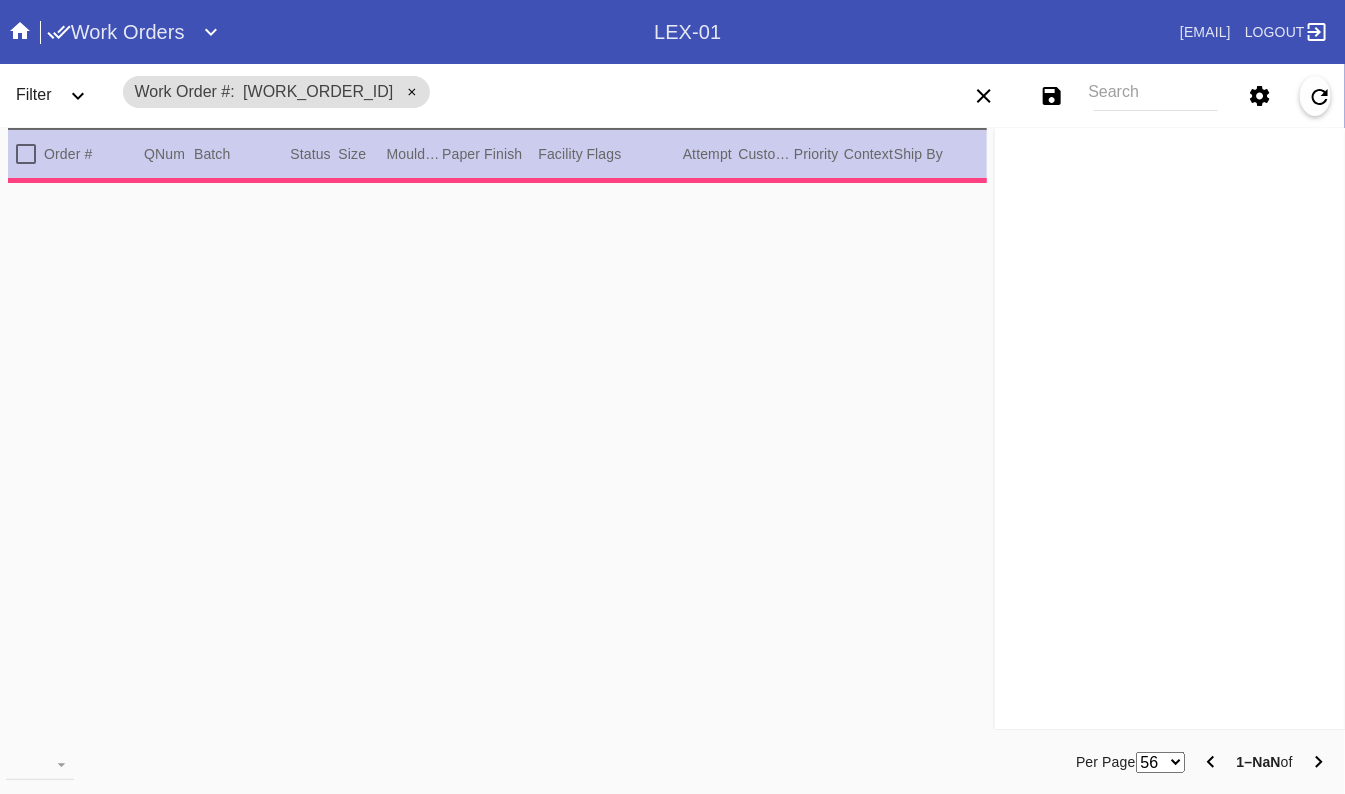 type on "0.0" 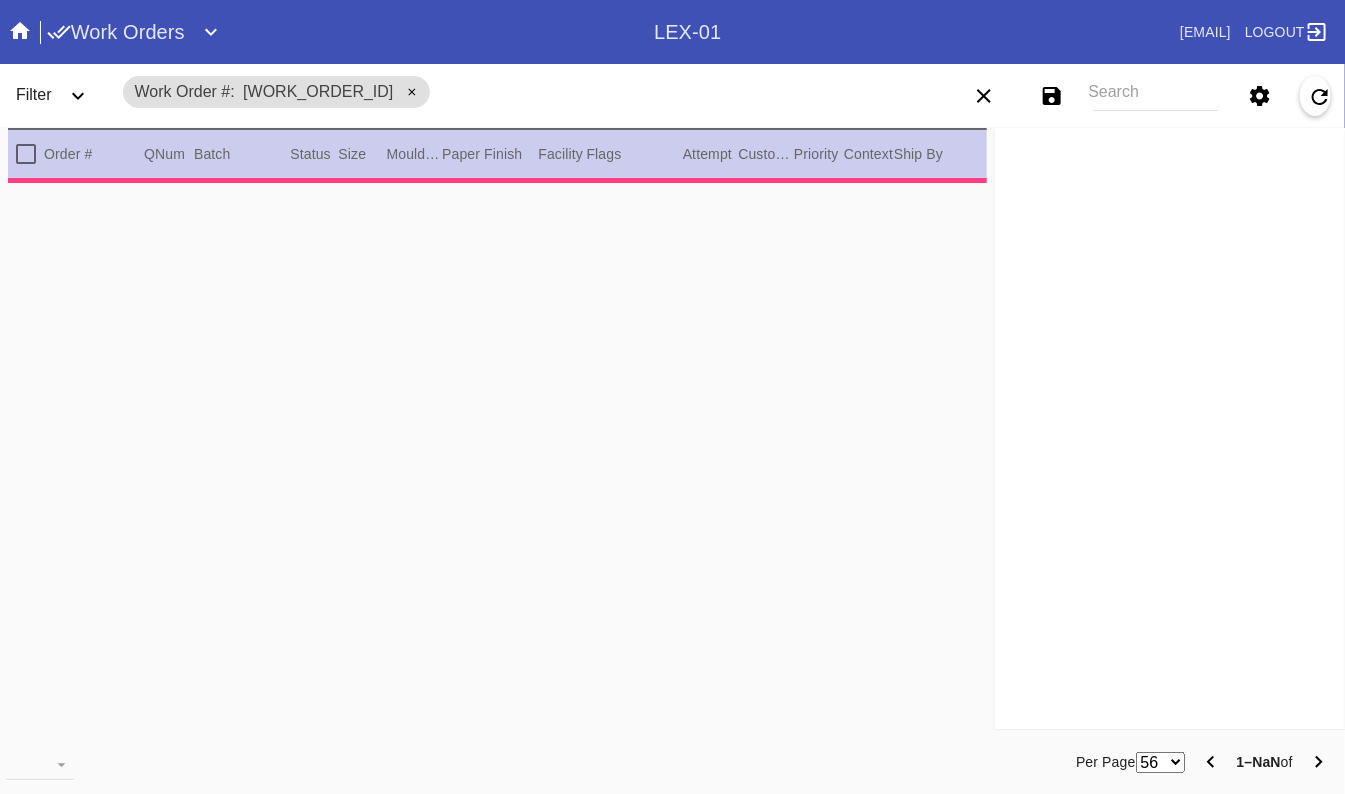 type on "0.0" 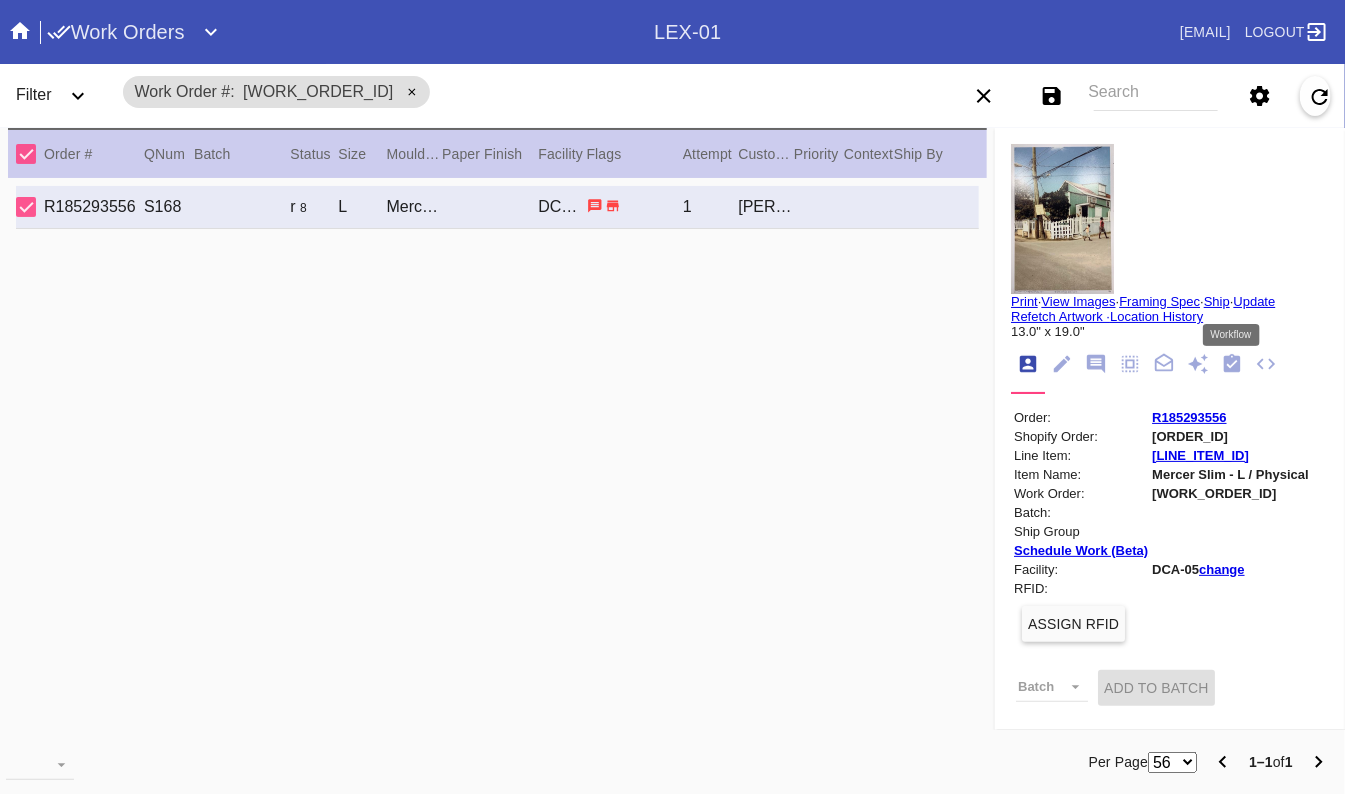click 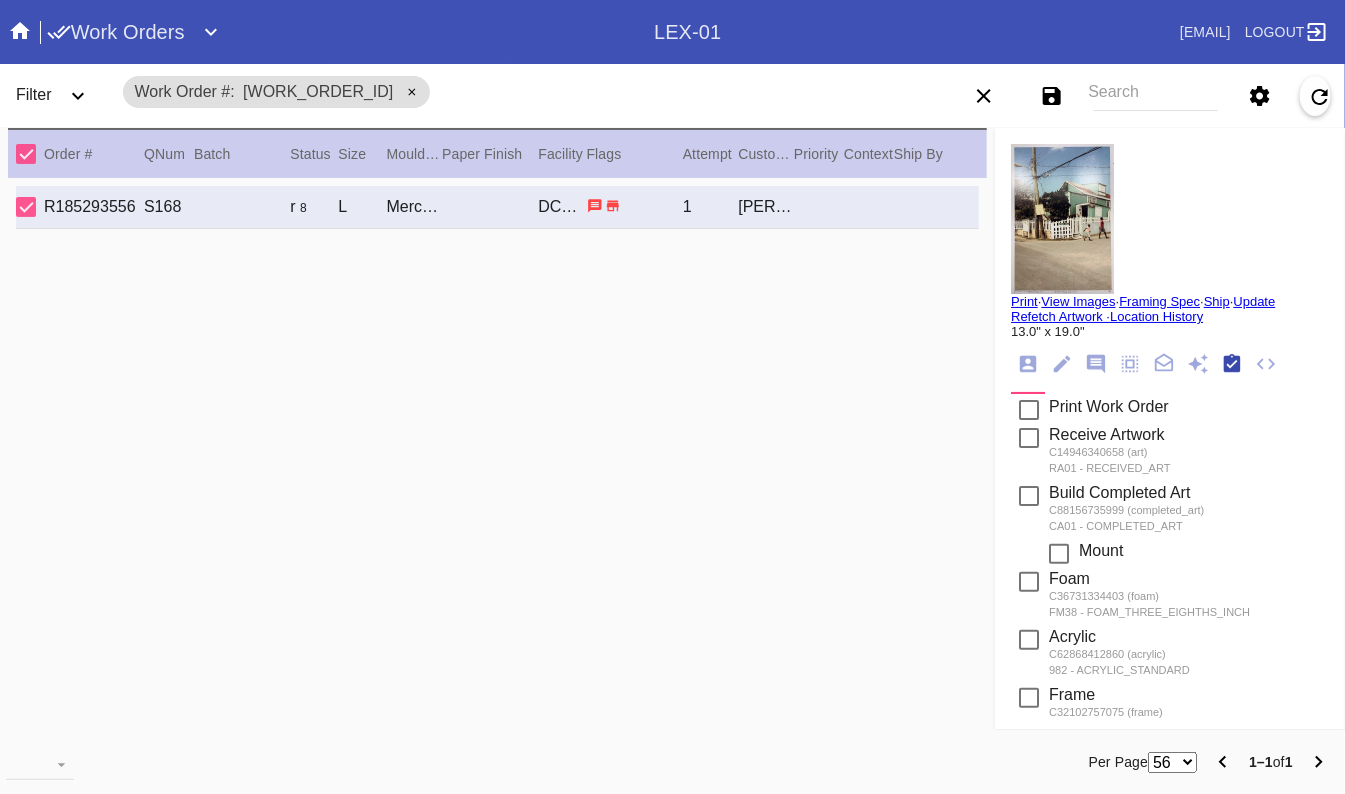 scroll, scrollTop: 322, scrollLeft: 0, axis: vertical 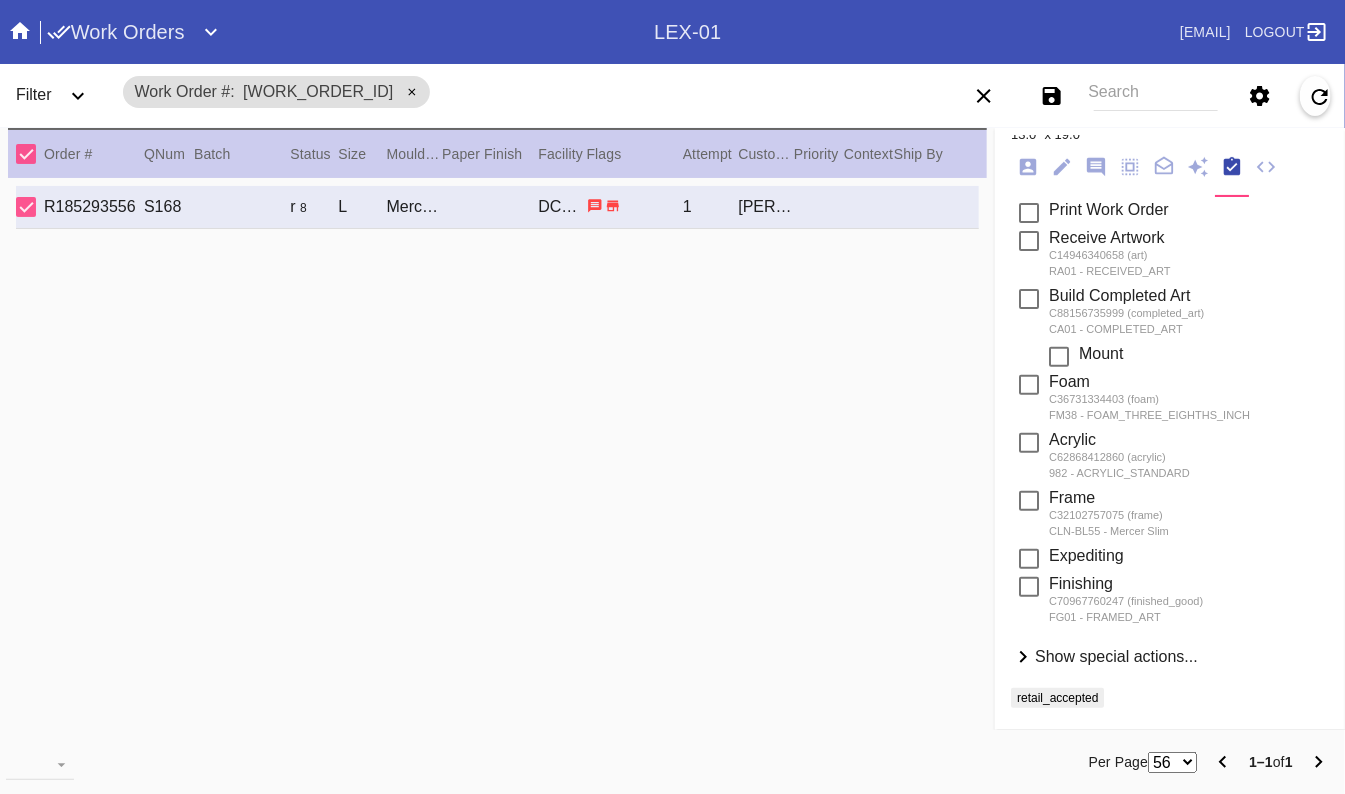 click on "Show special actions..." at bounding box center (1116, 656) 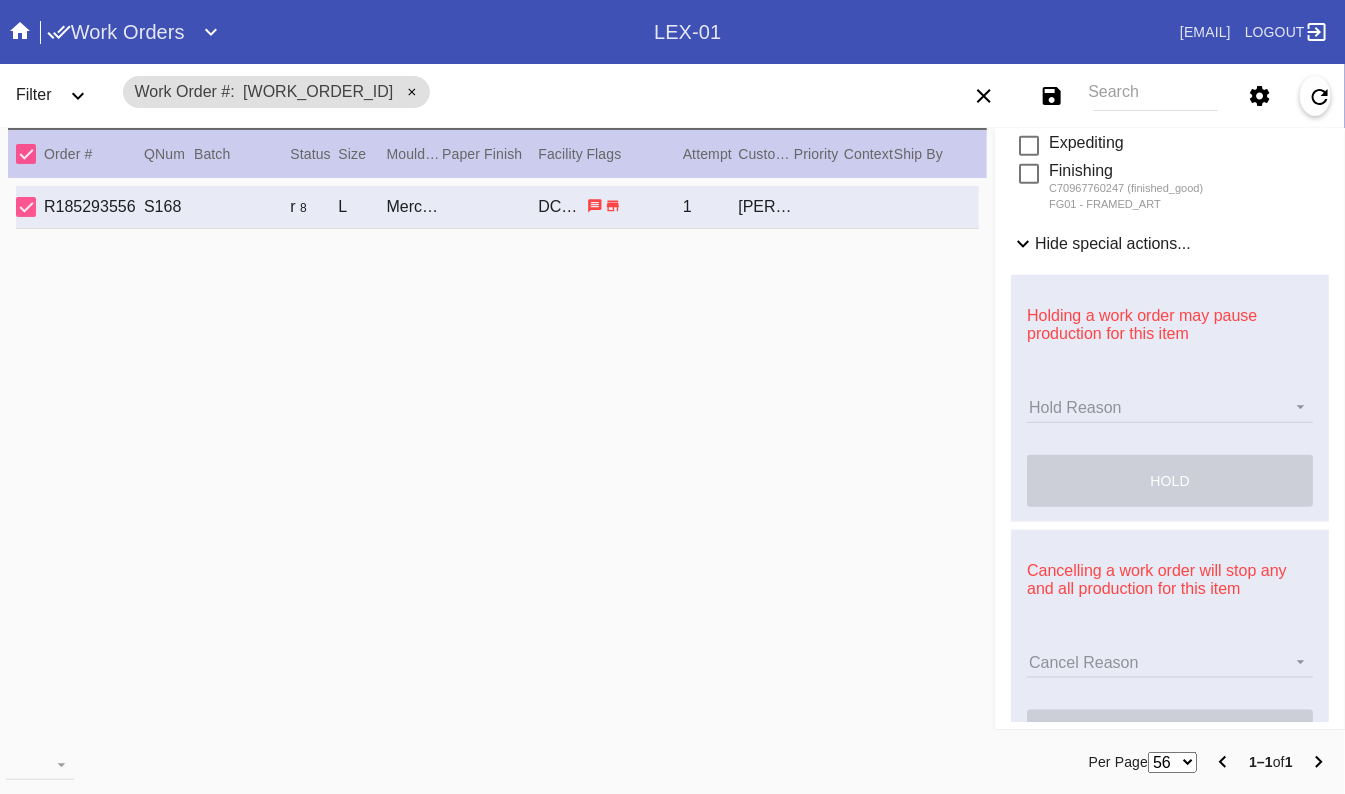 scroll, scrollTop: 720, scrollLeft: 0, axis: vertical 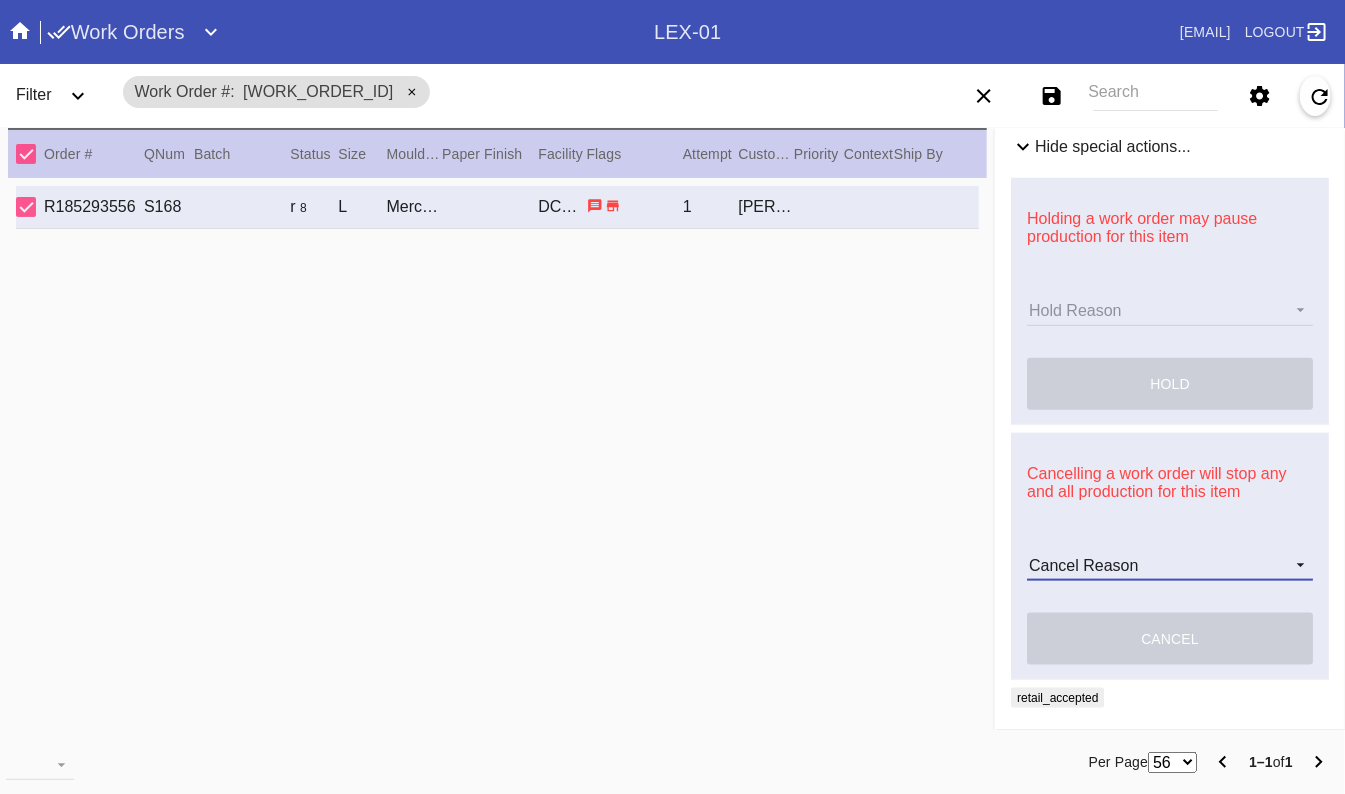 click on "Cancel Reason Customer mid-stream change: Accent mat addition Customer mid-stream change: Add frame stand Customer mid-stream change: Conveyance type change Customer mid-stream change: Designer's choice change Customer mid-stream change: Image change Customer mid-stream change: Mat width change Customer mid-stream change: Mounting type change Customer mid-stream change: Overnight shipping speed Customer mid-stream change: Personalized mat change Customer mid-stream change: Size change Framebridge Cancel: Frame kit not offered Framebridge Cancel: Material too delicate Framebridge Cancel: Material too heavy Framebridge Cancel: Mounting type not offered Framebridge Cancel: Not necessary Framebridge Cancel: Oversize piece Framebridge Cancel: Piece too thick (shadowbox) Framebridge Cancel: Print quality Framebridge Cancel: Turn buttons not offered Other: Customer changed mind Other: Lost/Damaged art - no replacement available Other: Lost/Damaged art - no replacement desired" at bounding box center [1170, 566] 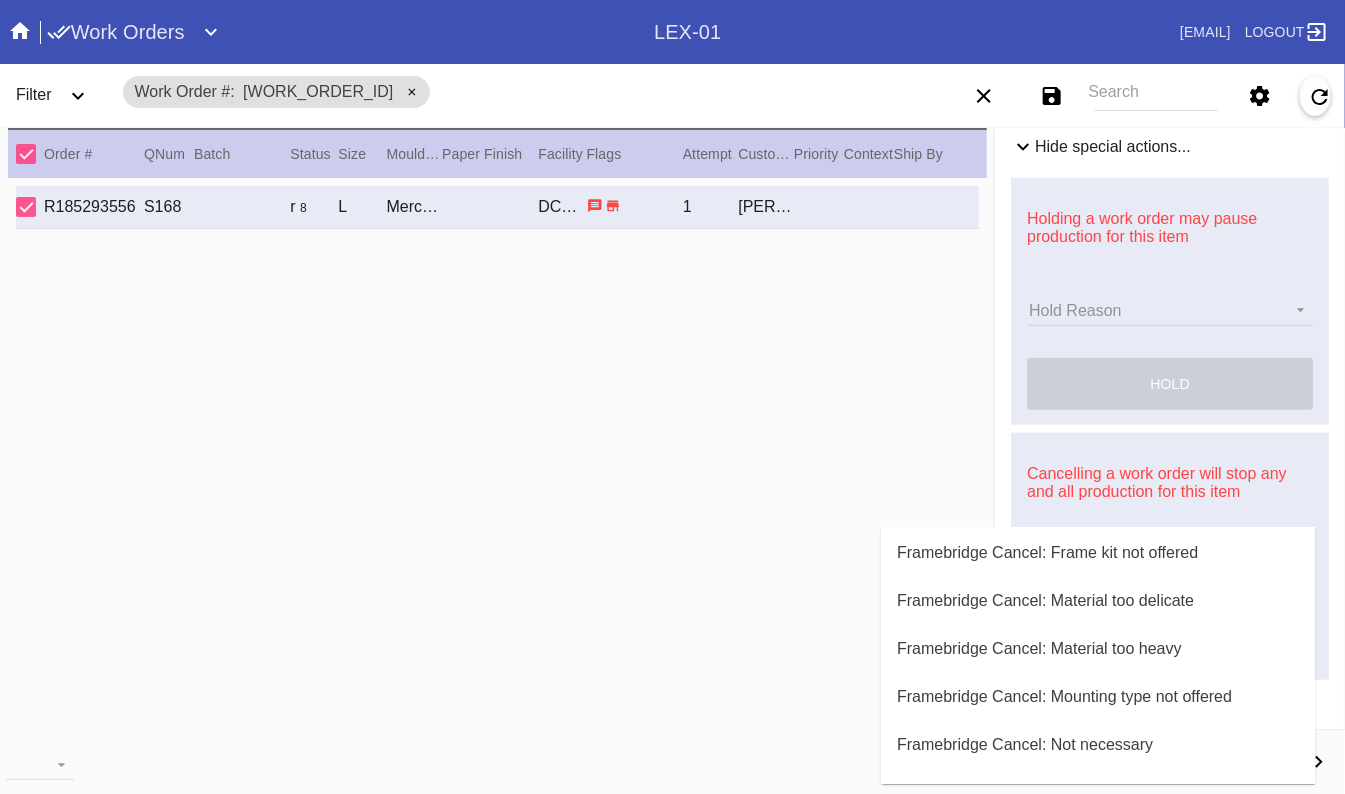 scroll, scrollTop: 483, scrollLeft: 0, axis: vertical 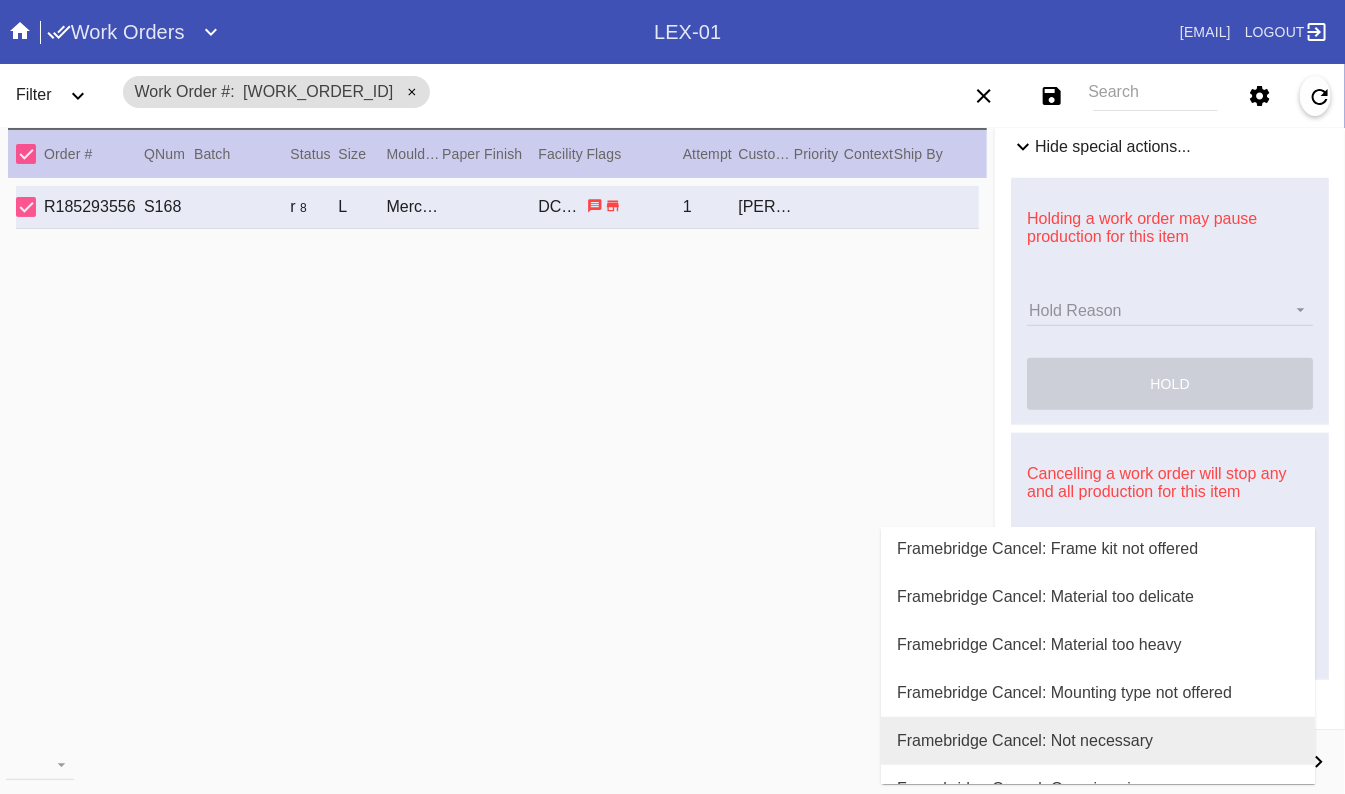 click on "Framebridge Cancel: Not necessary" at bounding box center (1025, 741) 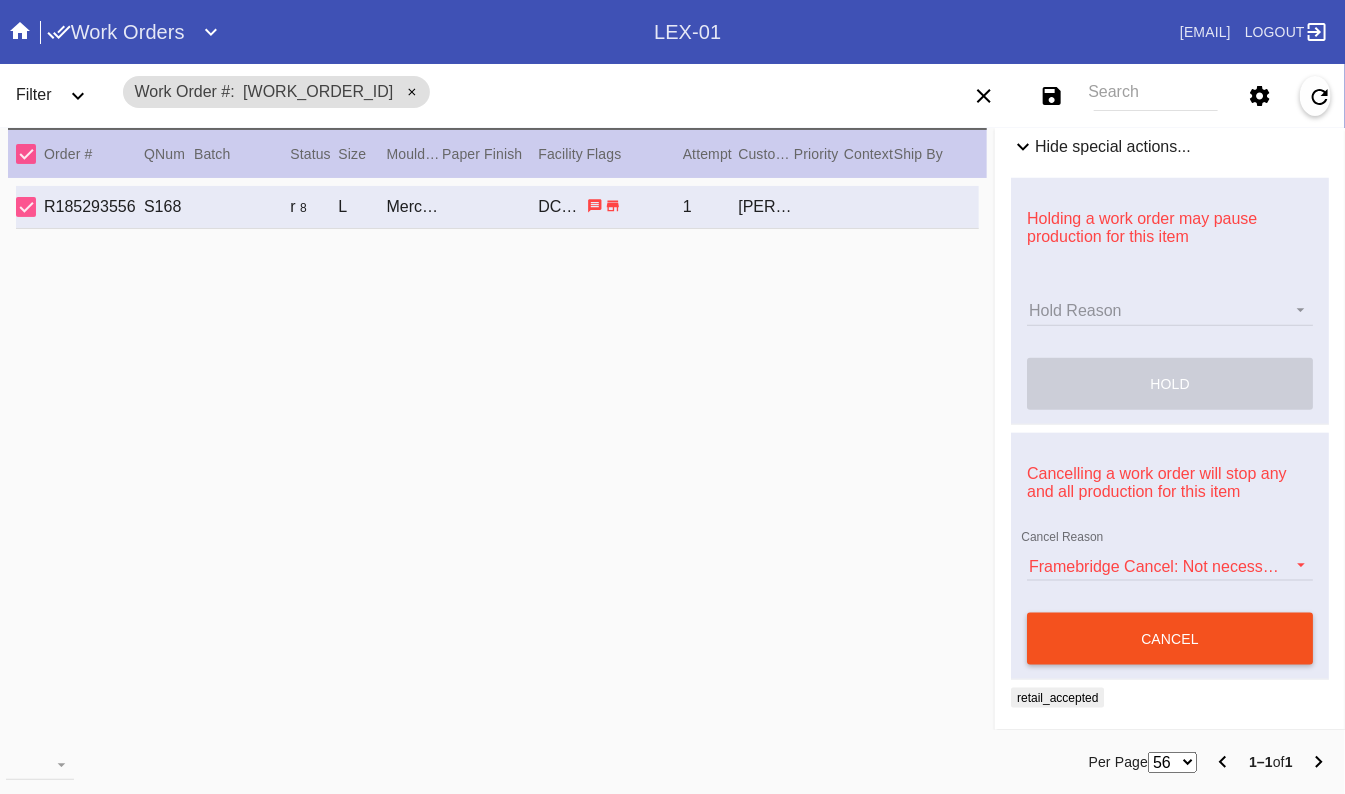 click on "cancel" at bounding box center (1170, 639) 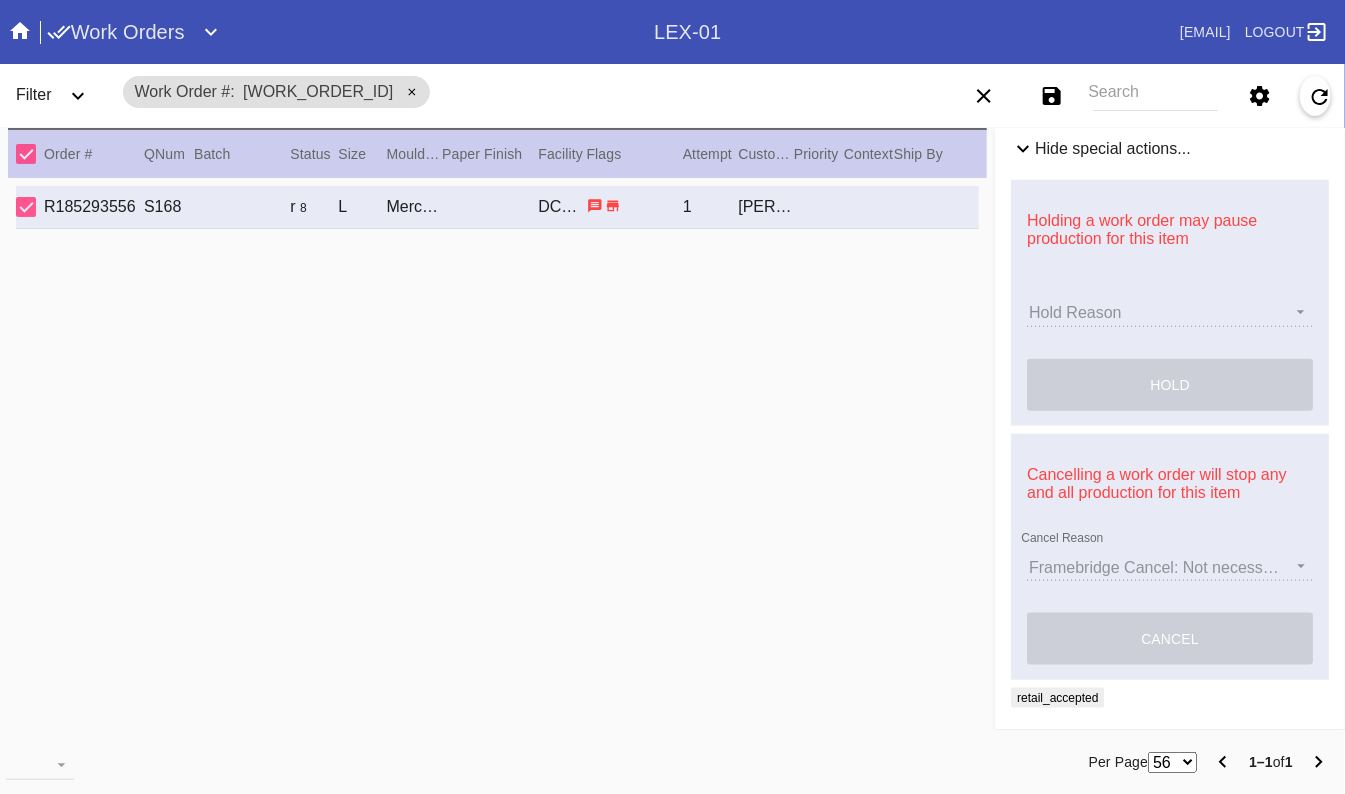 scroll, scrollTop: 443, scrollLeft: 0, axis: vertical 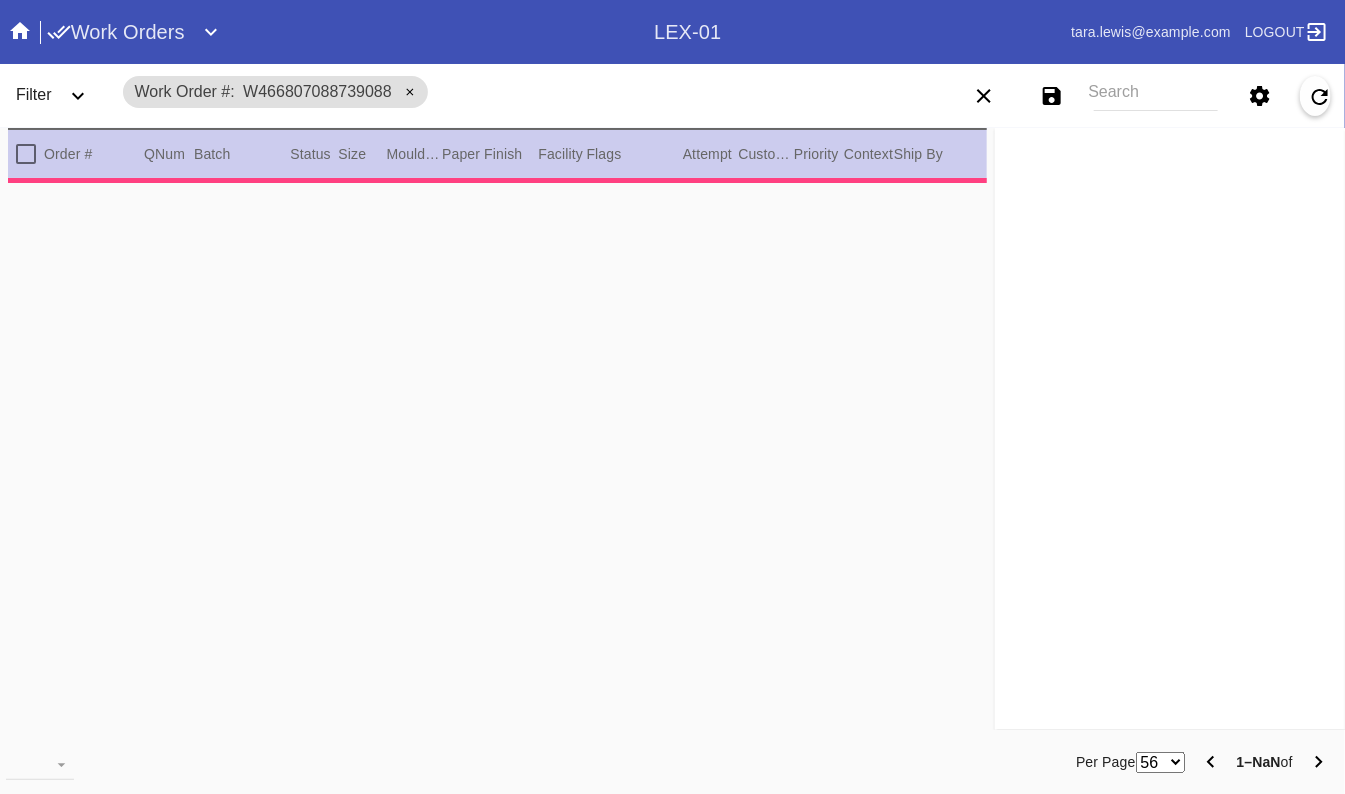 type on "2.5" 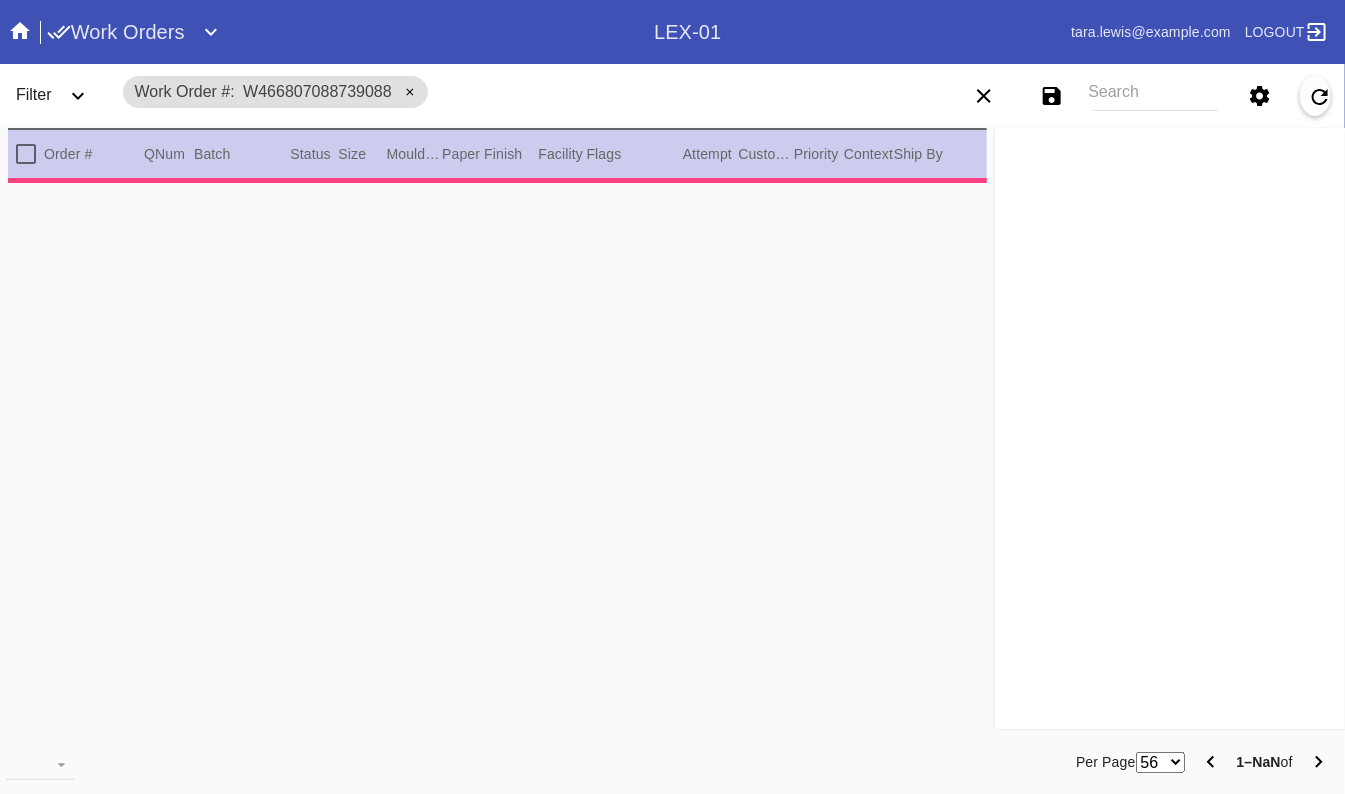 type on "2.5" 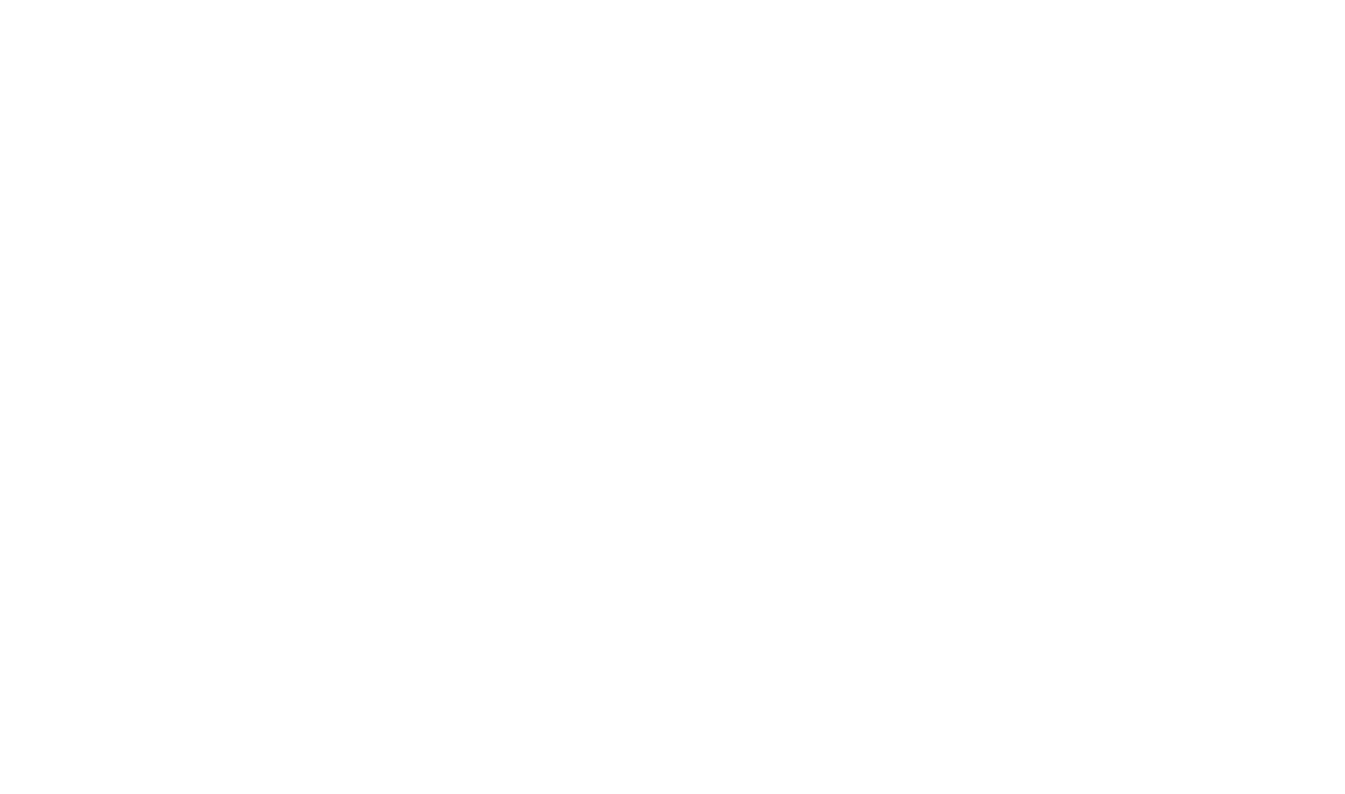 scroll, scrollTop: 0, scrollLeft: 0, axis: both 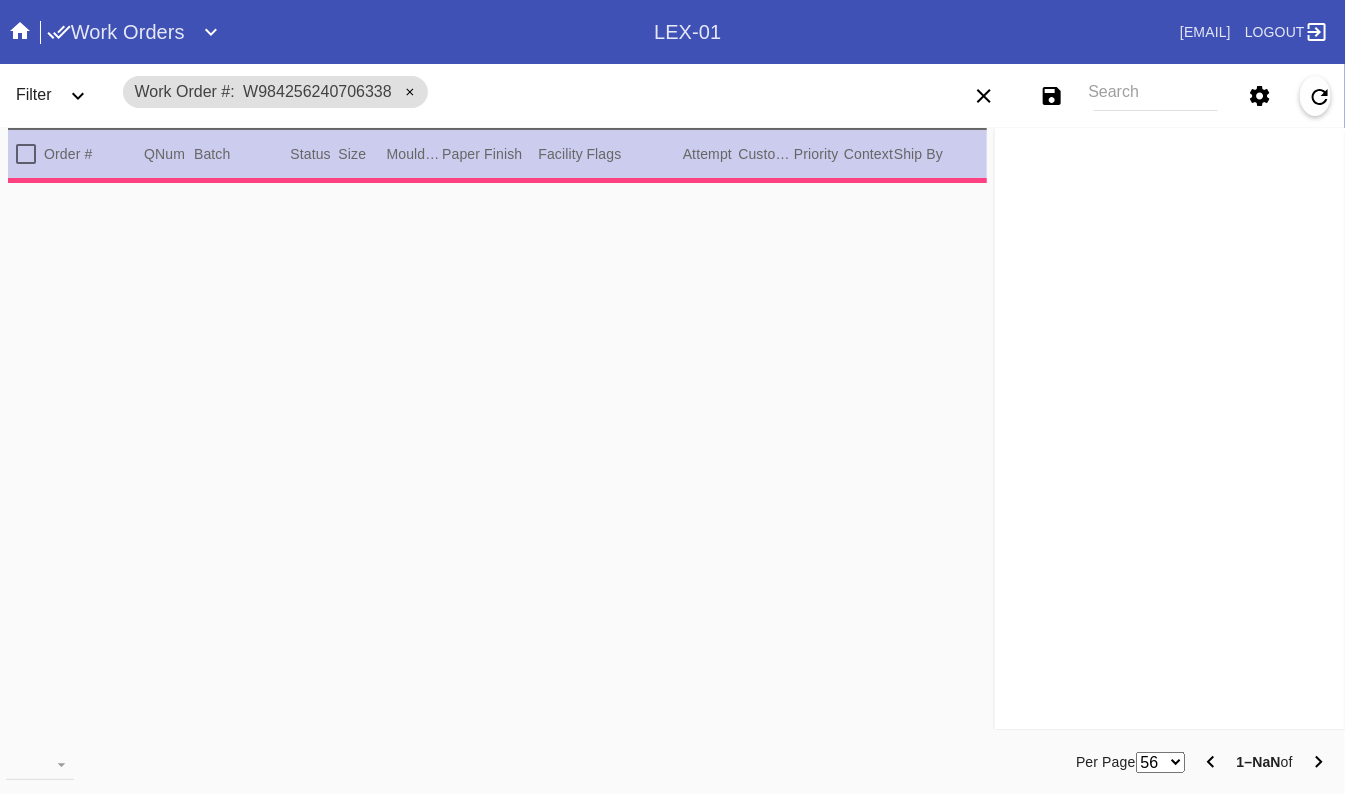 type on "PRO NOTE: OK to increase mat borders. DC 7.25" 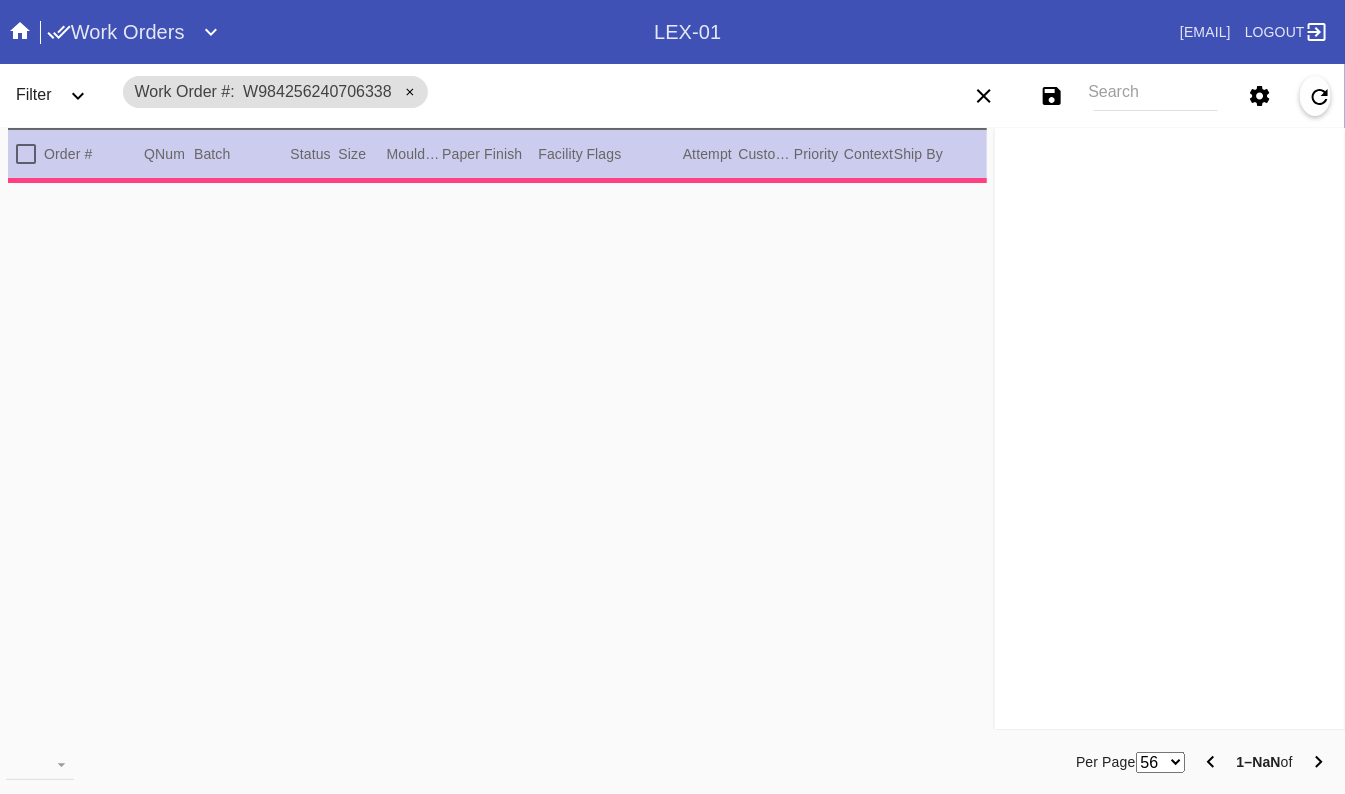 type on "3.0" 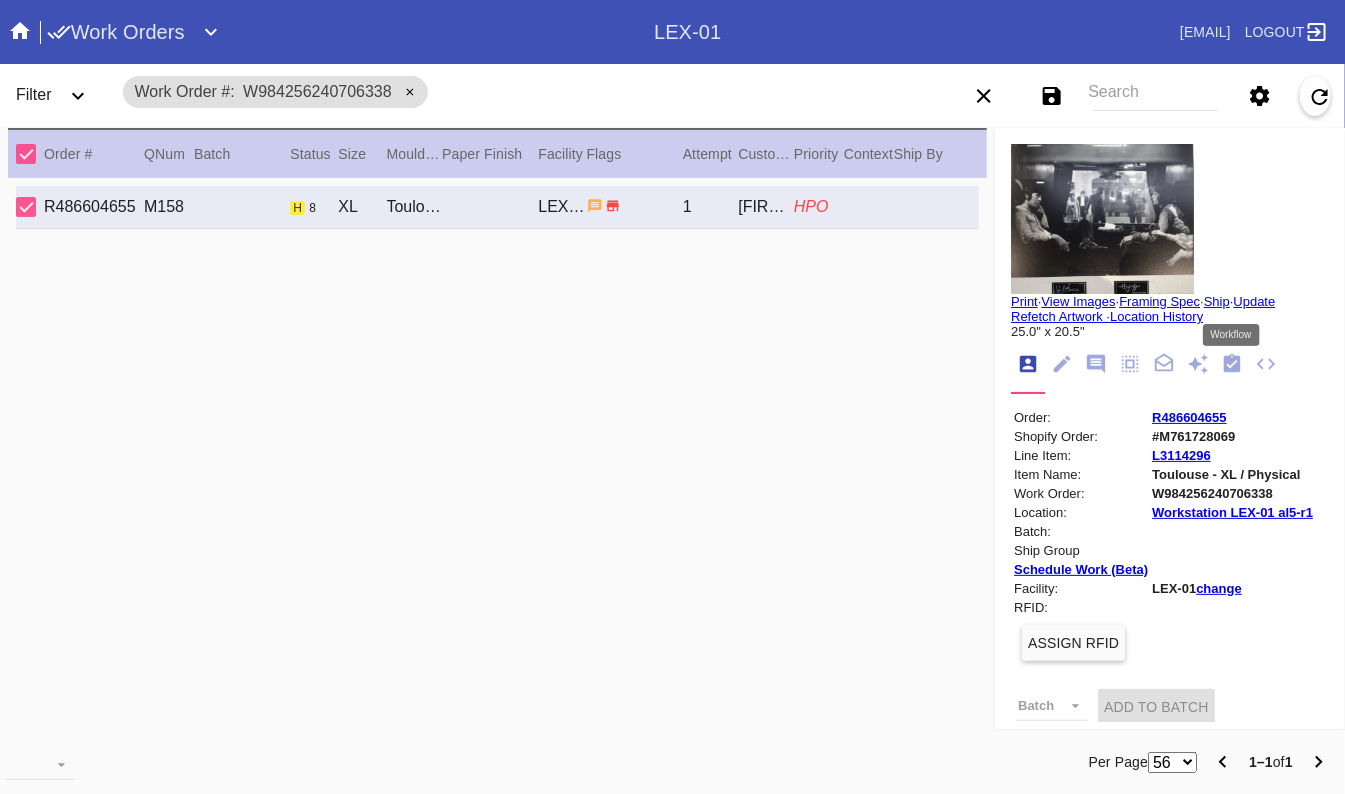 click 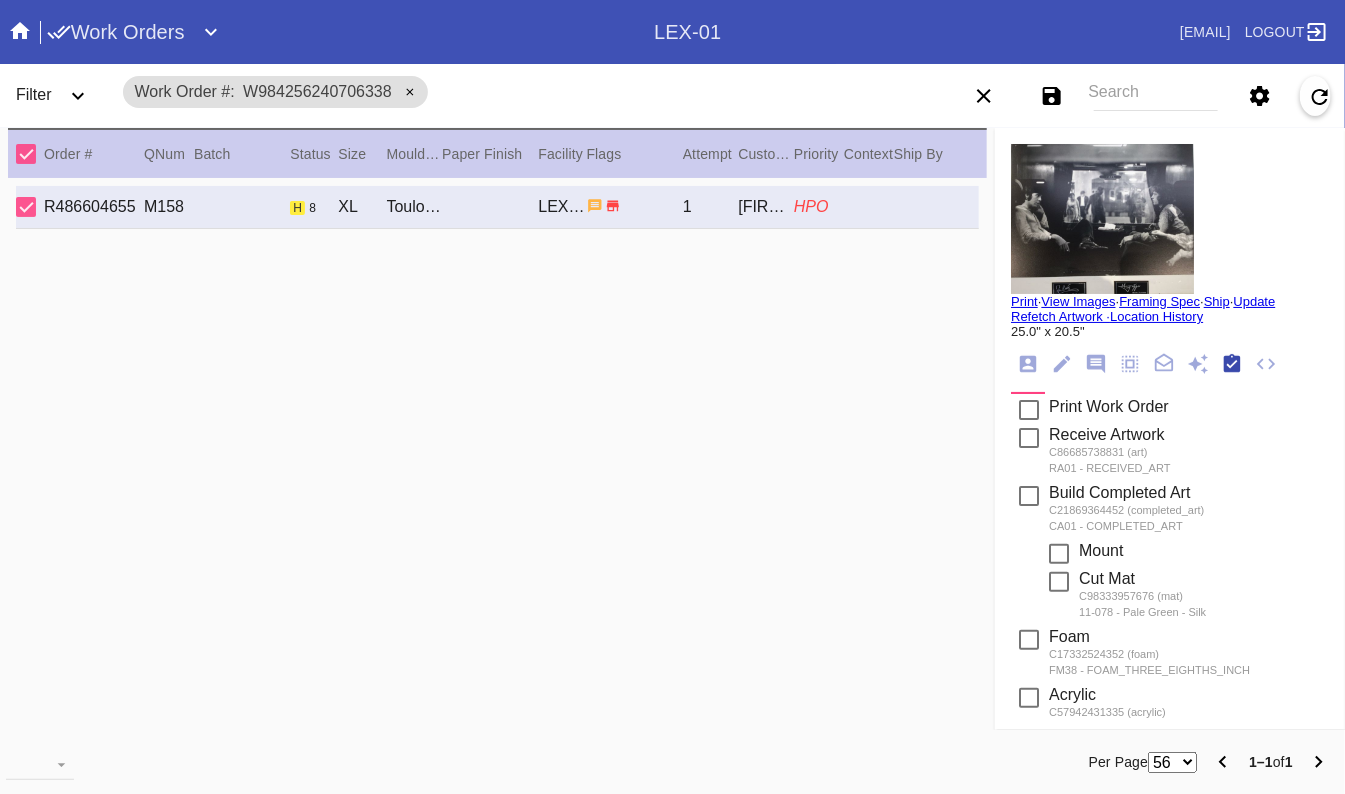 scroll, scrollTop: 322, scrollLeft: 0, axis: vertical 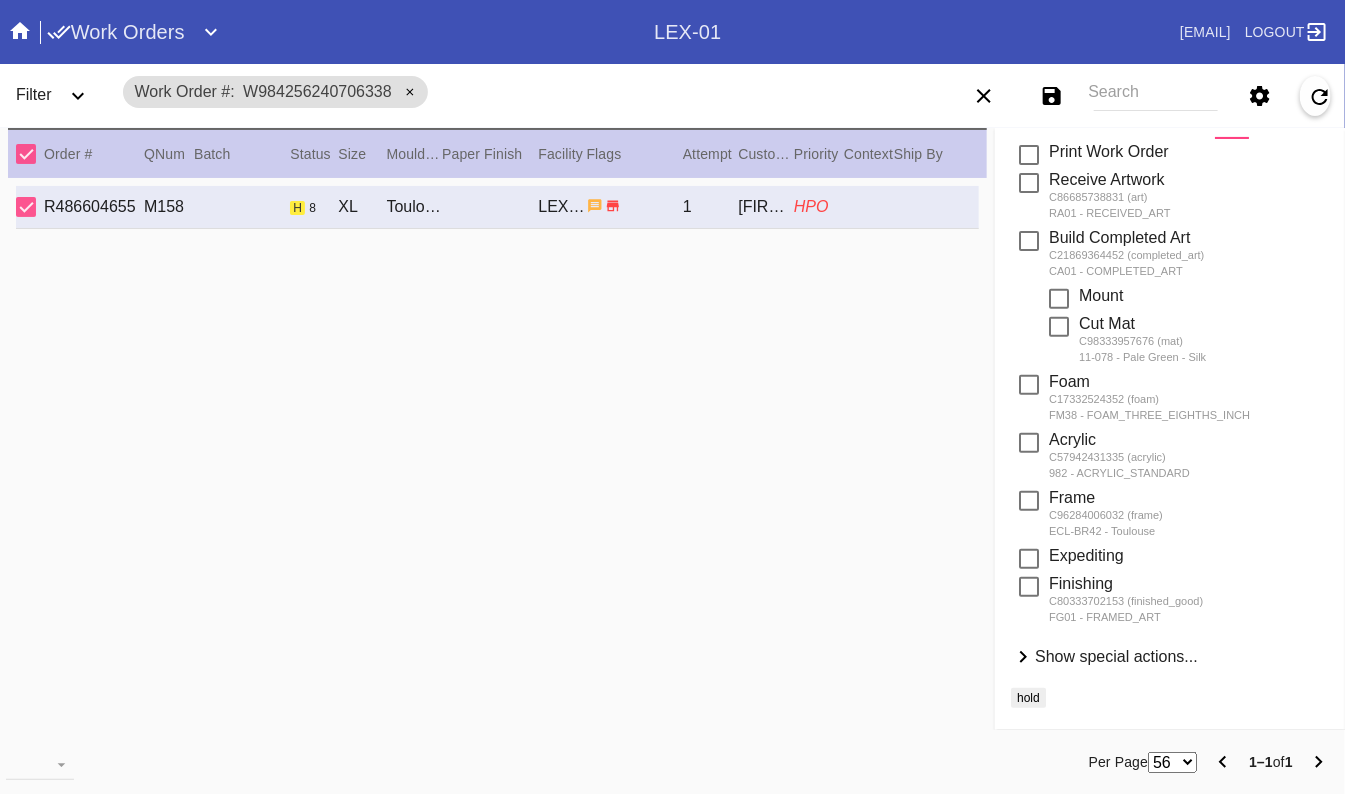 click on "Show special actions..." at bounding box center [1116, 656] 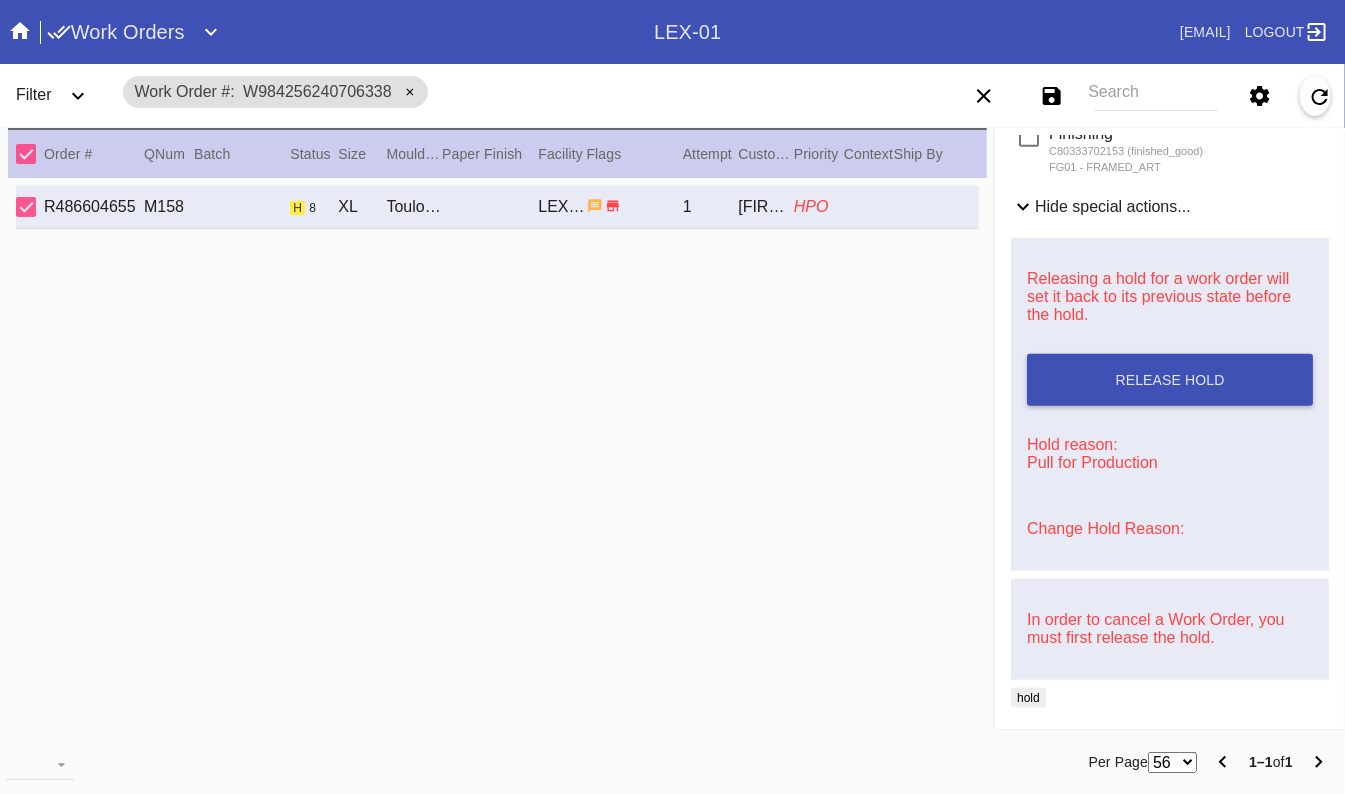 scroll, scrollTop: 0, scrollLeft: 0, axis: both 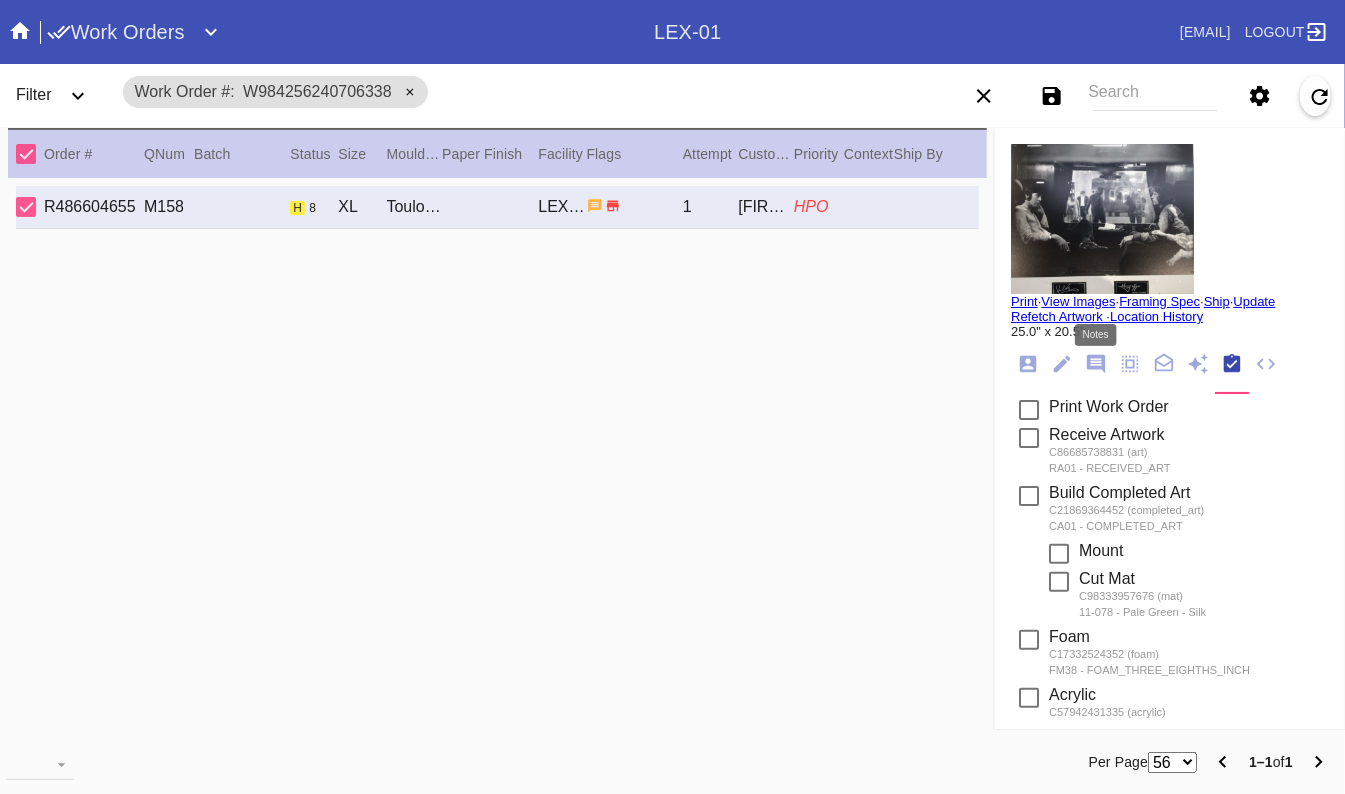 click 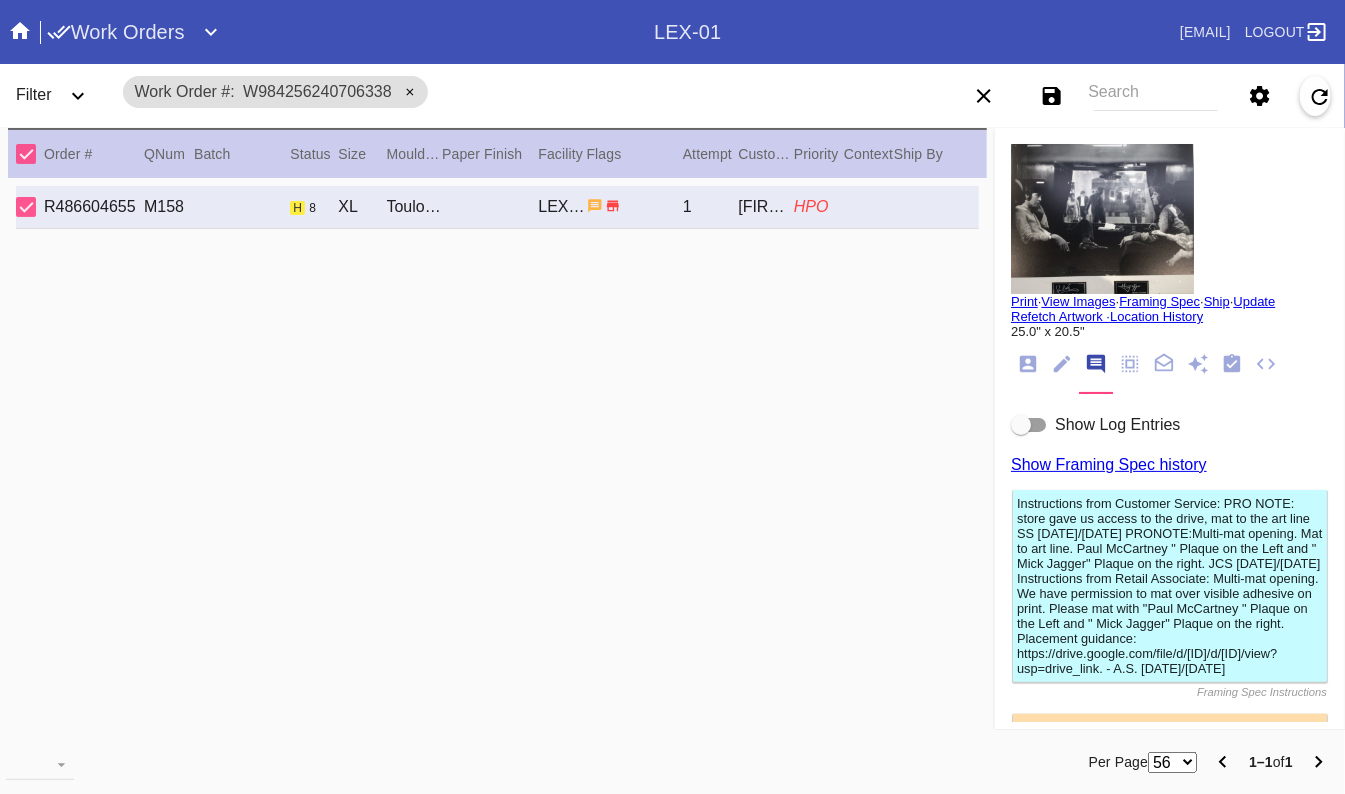 click at bounding box center (1029, 425) 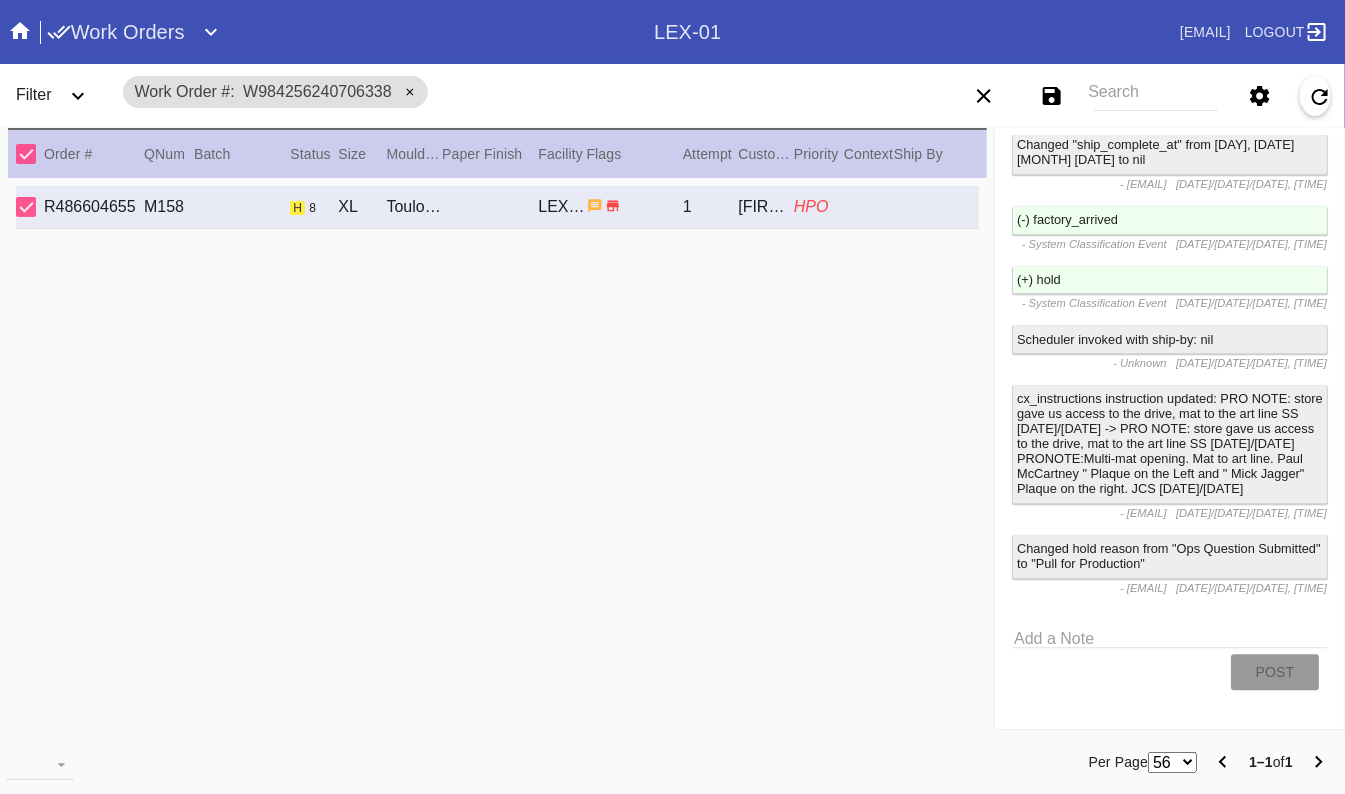 scroll, scrollTop: 4877, scrollLeft: 0, axis: vertical 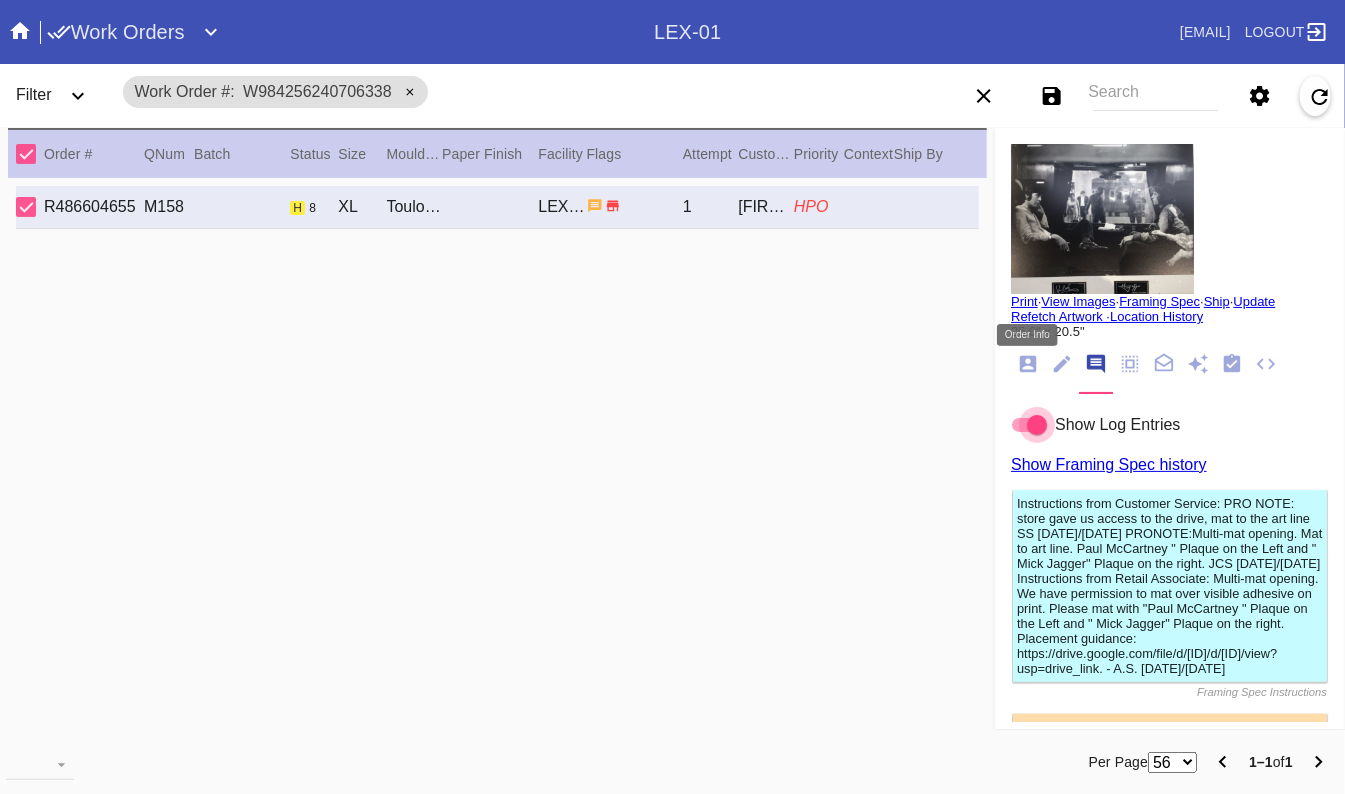 click 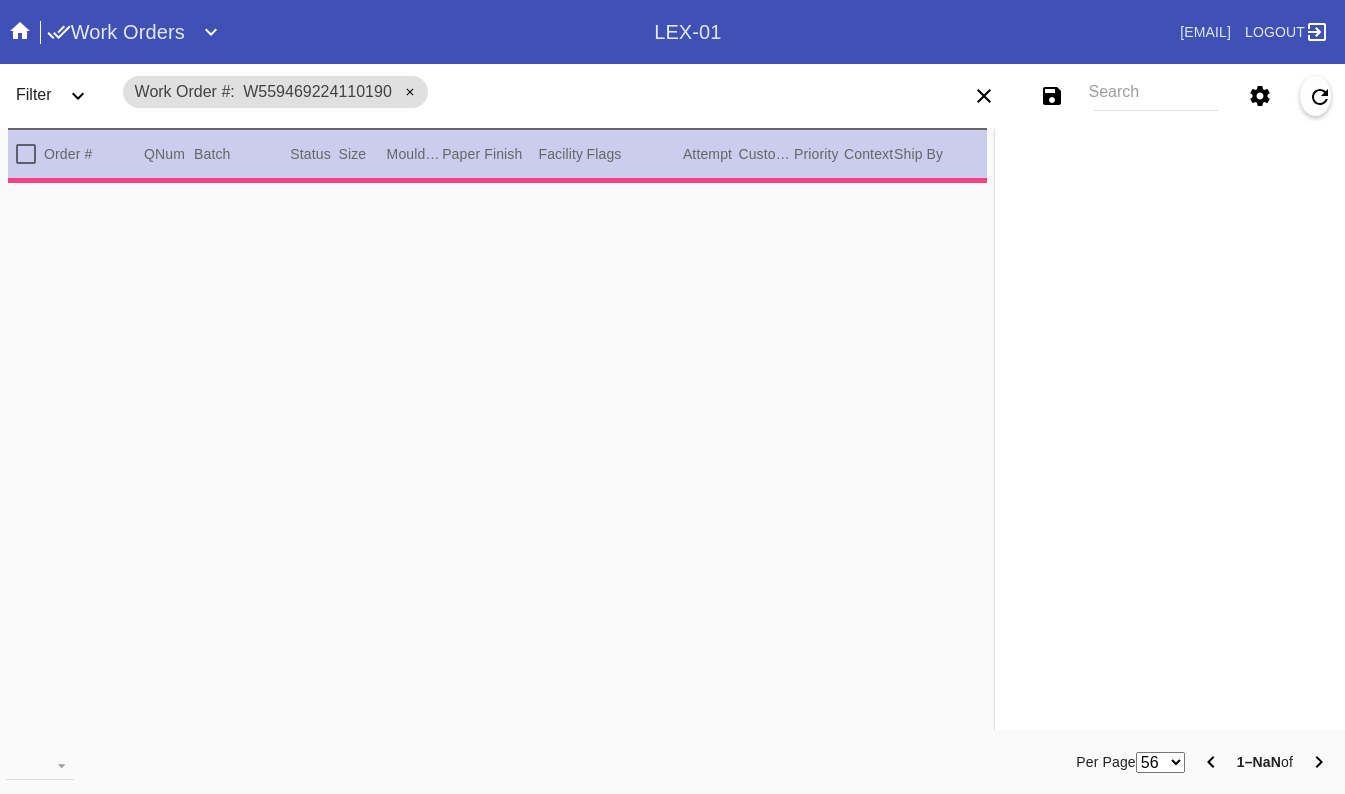 scroll, scrollTop: 0, scrollLeft: 0, axis: both 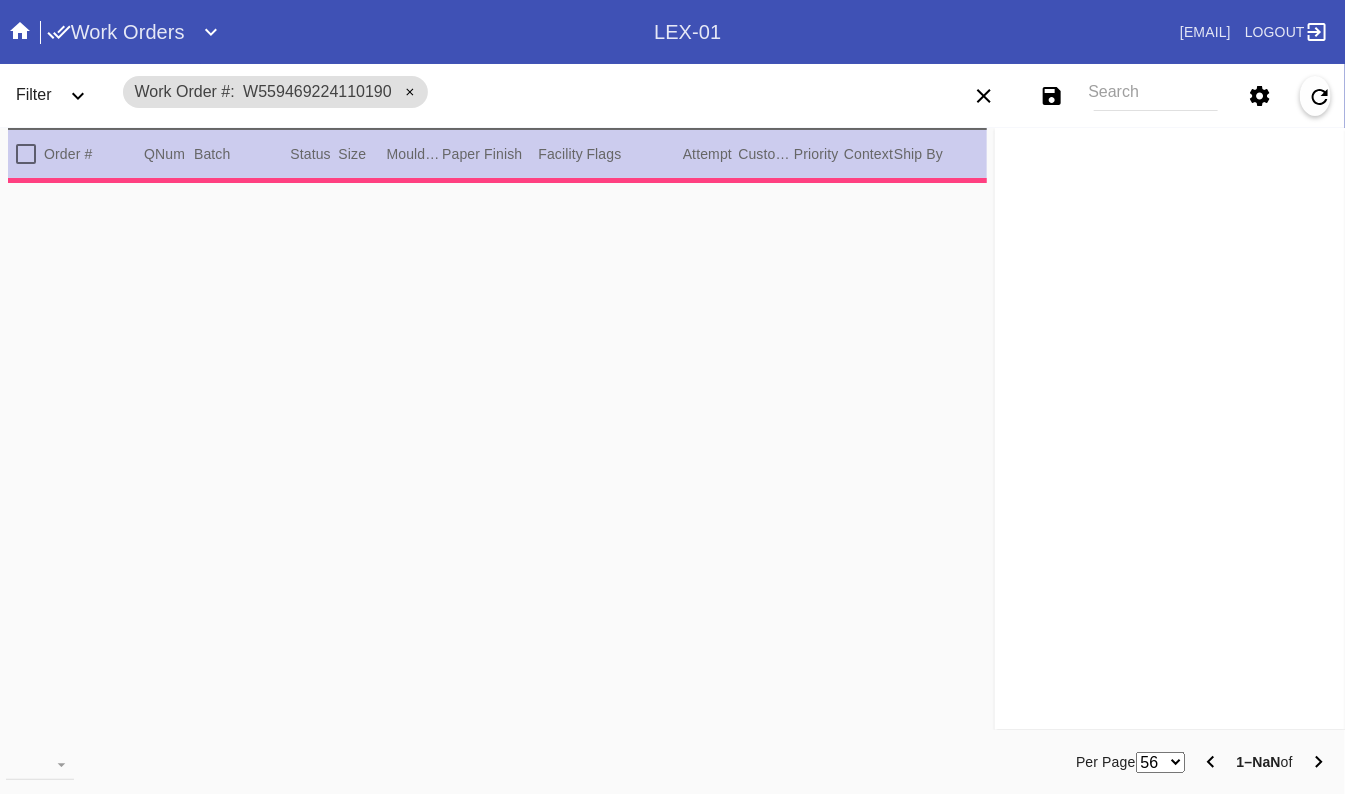 type on "3.0" 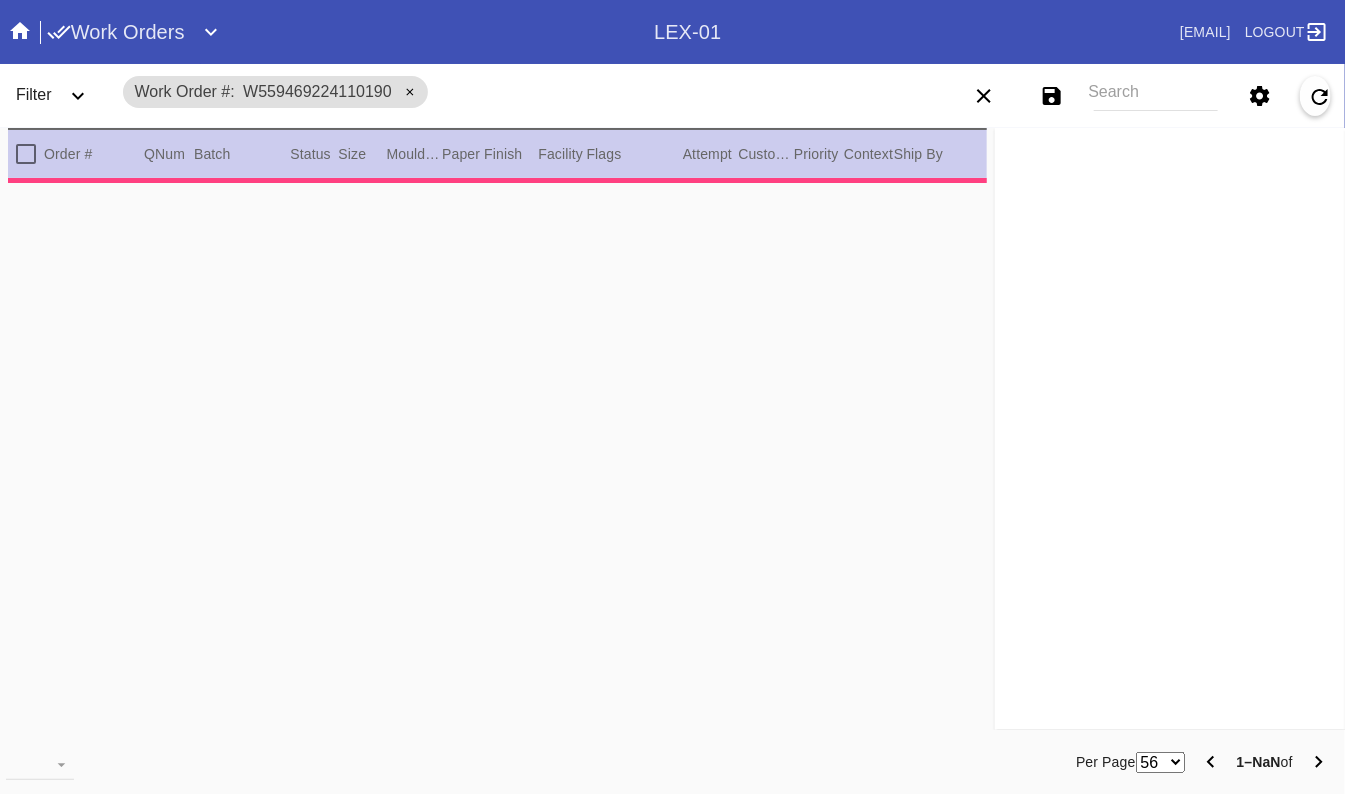 type on "3.0" 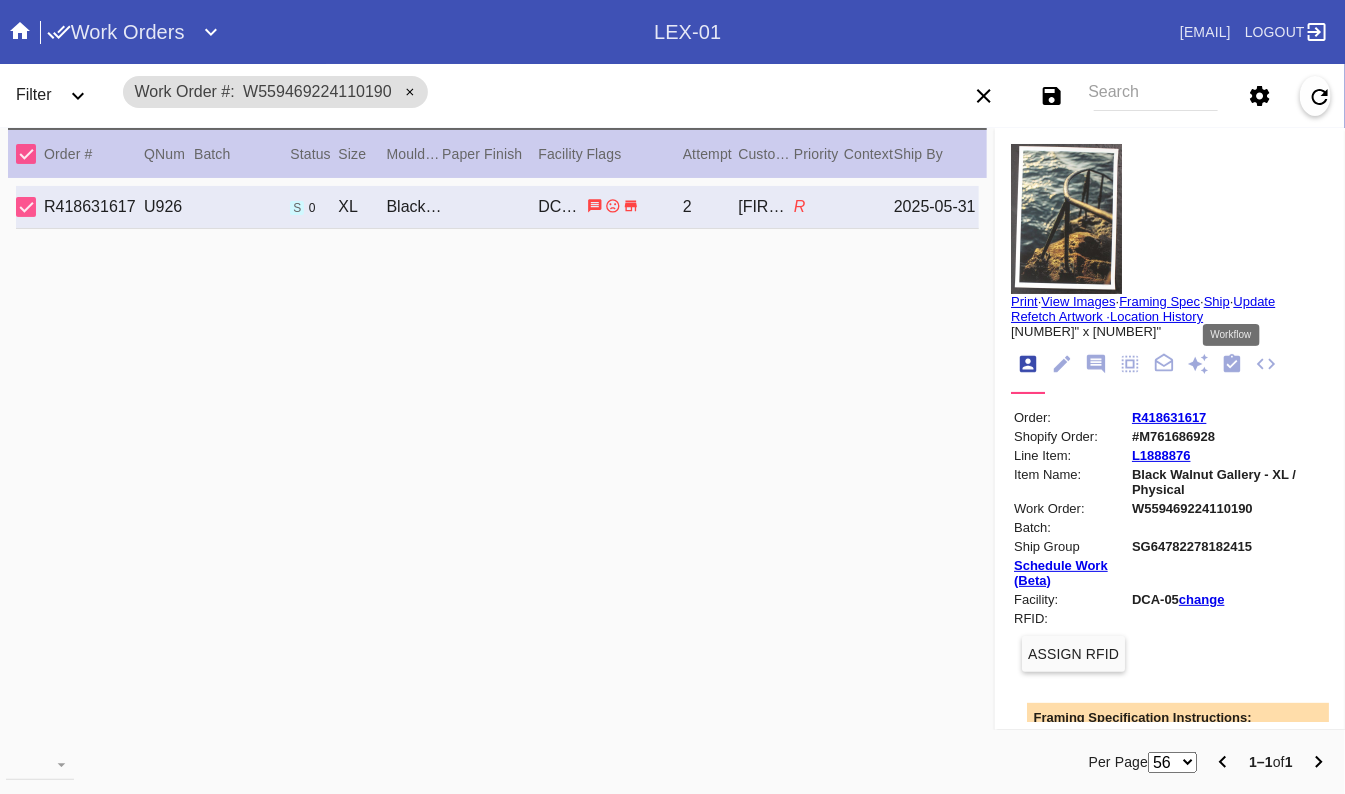 click 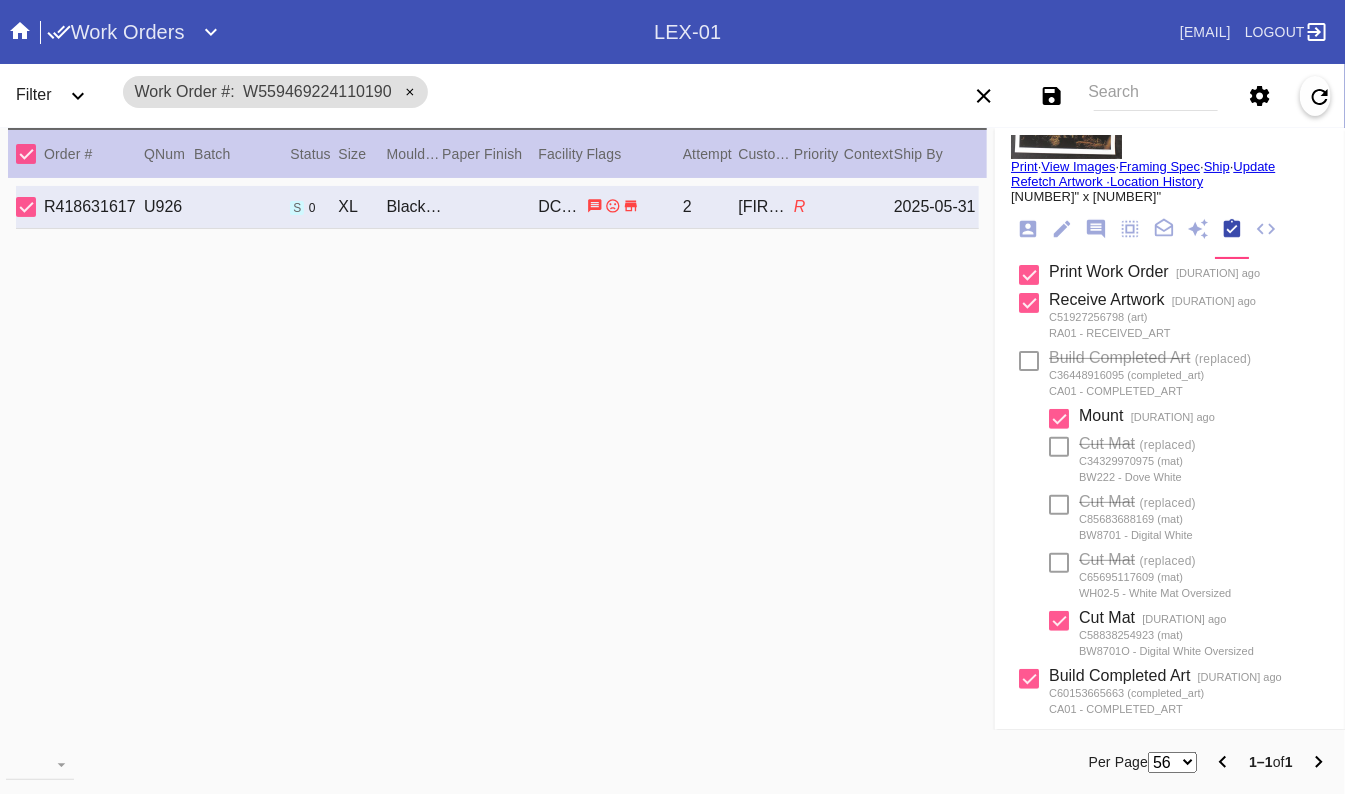scroll, scrollTop: 0, scrollLeft: 0, axis: both 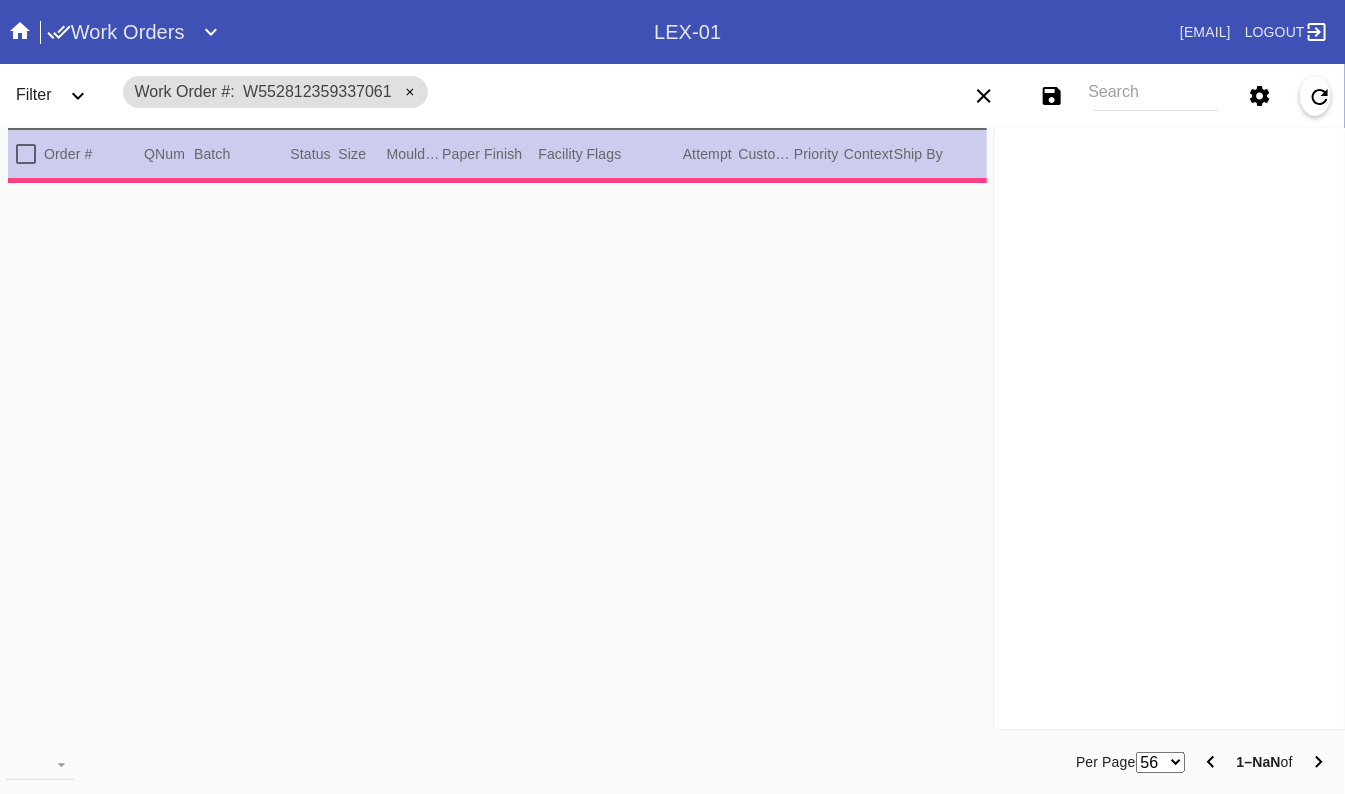 type on "0.0" 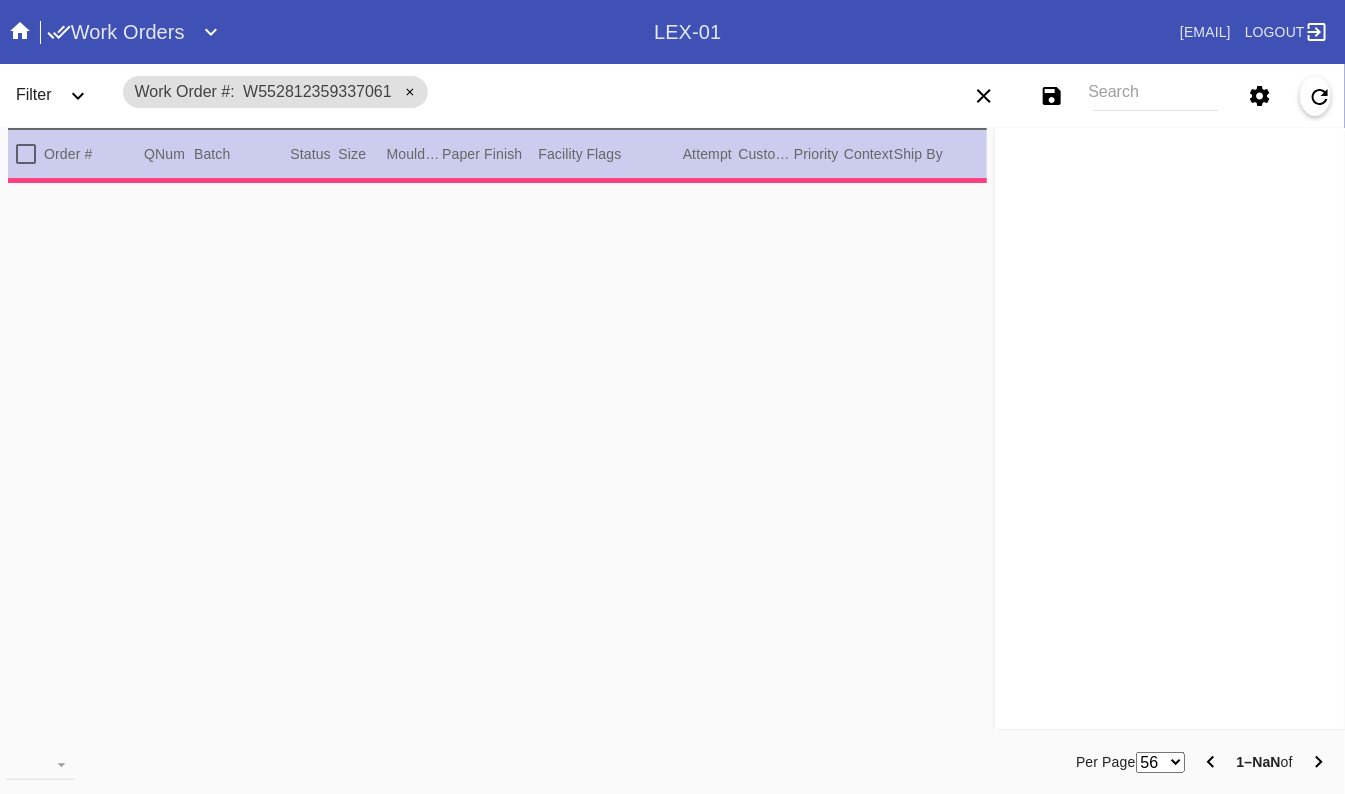 type on "0.0" 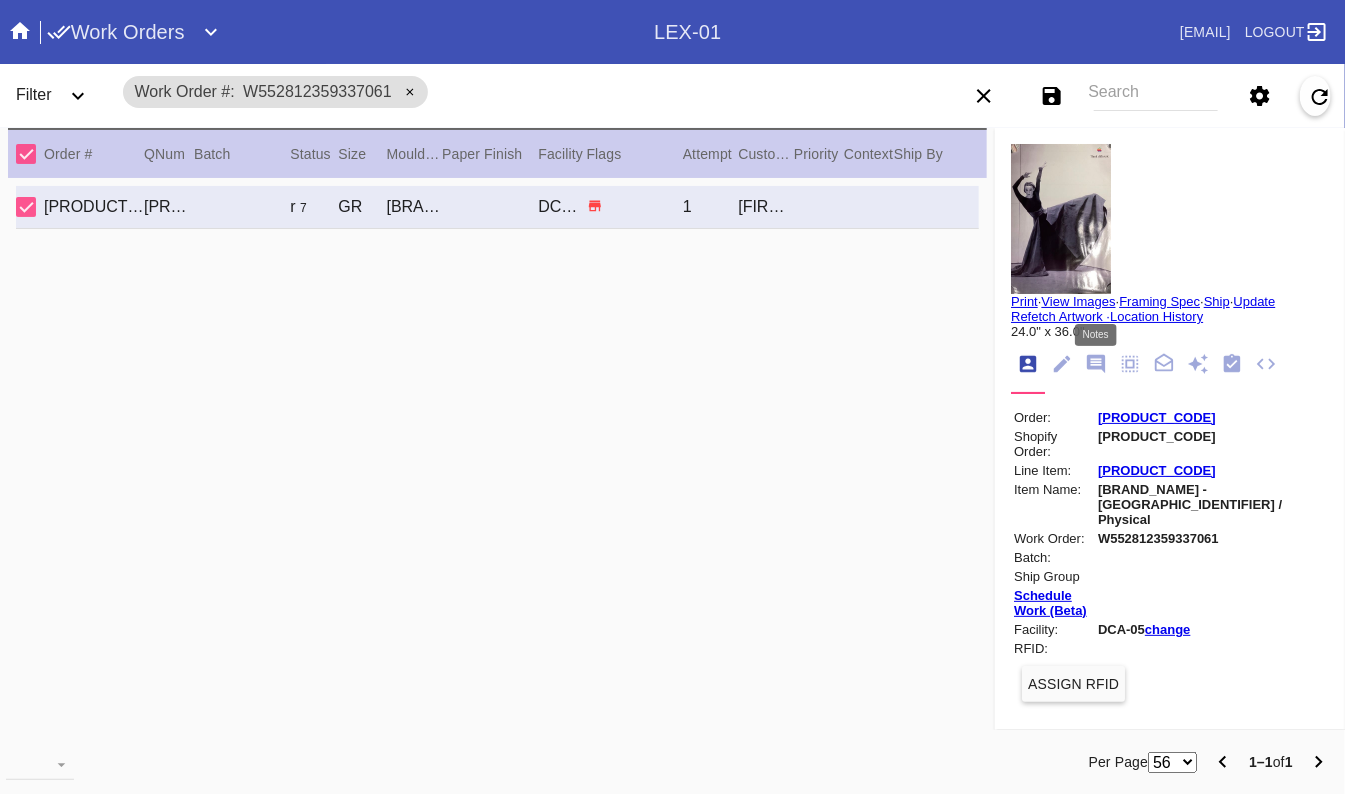 drag, startPoint x: 1100, startPoint y: 371, endPoint x: 1111, endPoint y: 365, distance: 12.529964 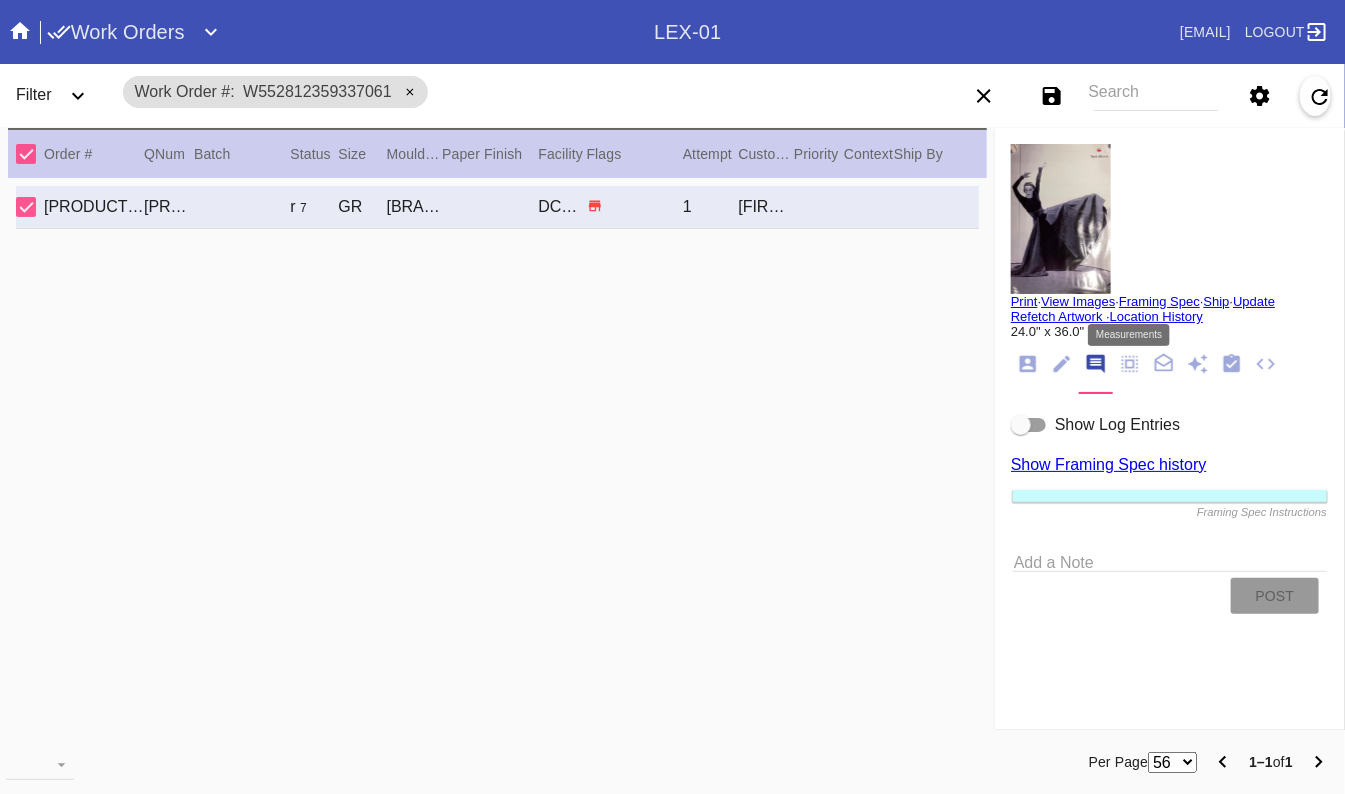 click 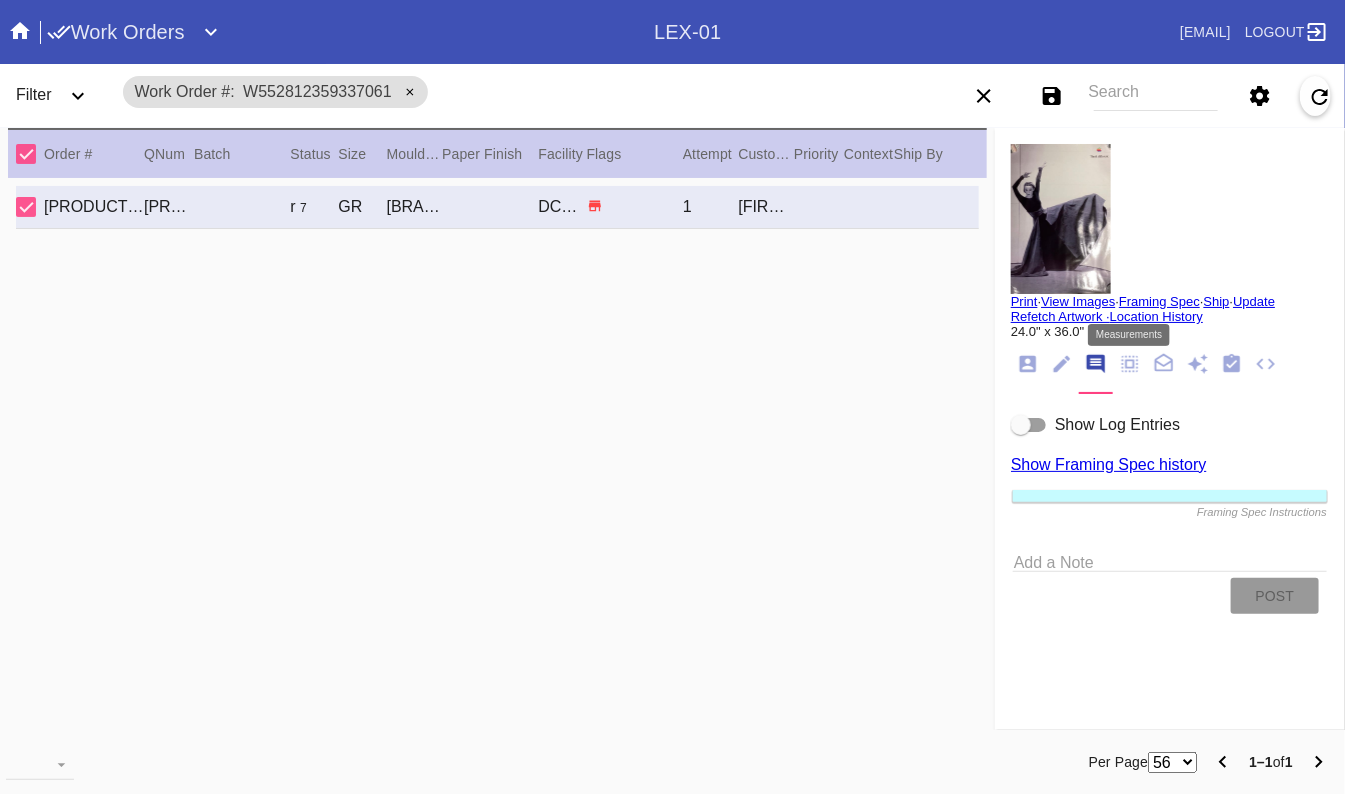 click 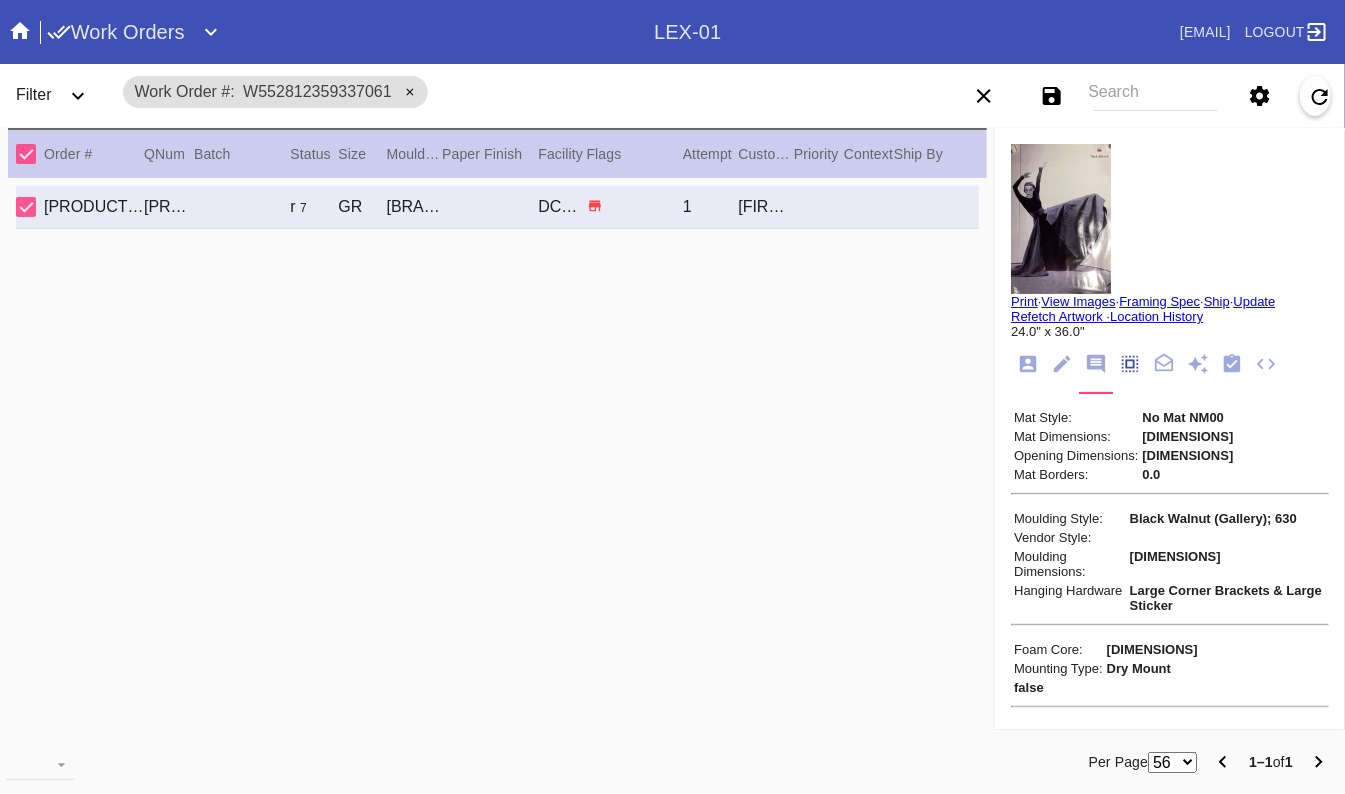 scroll, scrollTop: 173, scrollLeft: 0, axis: vertical 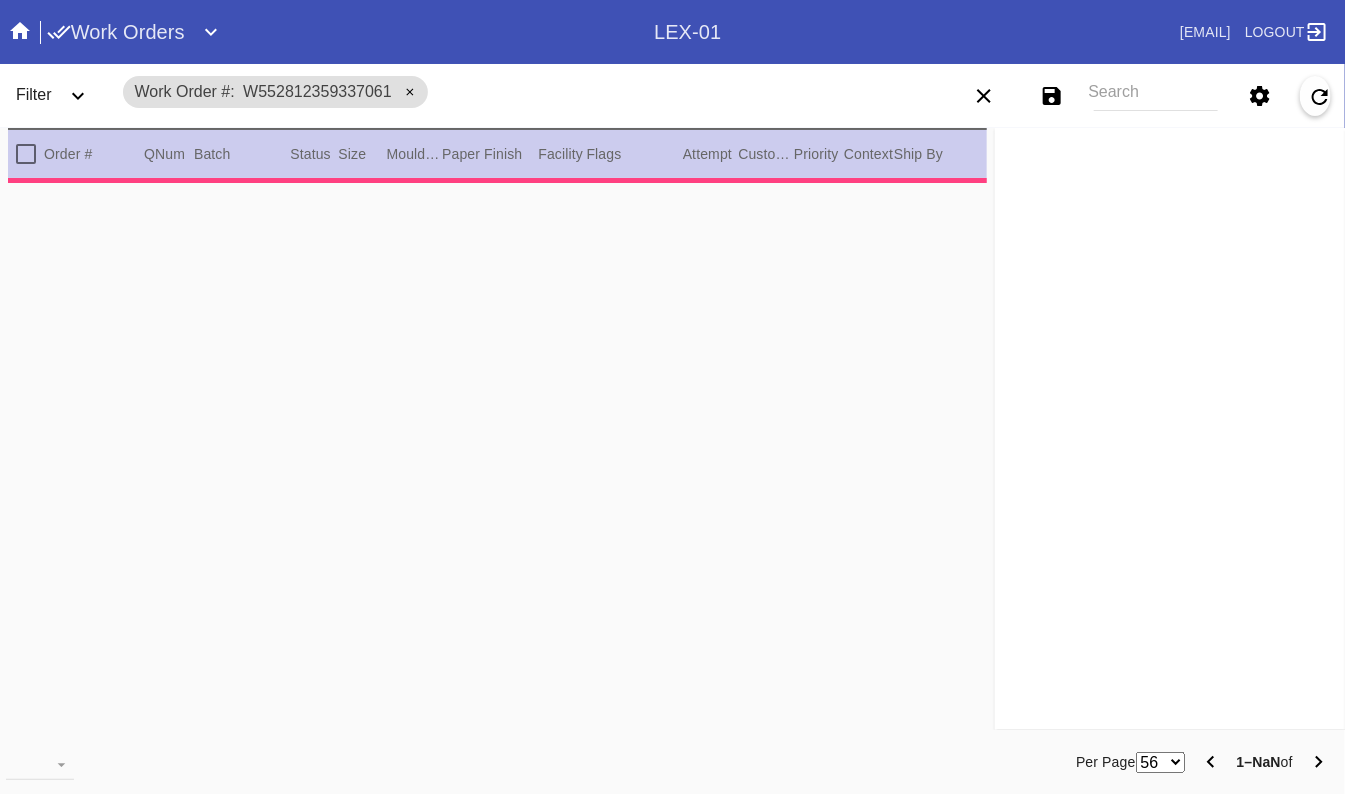 type on "0.0" 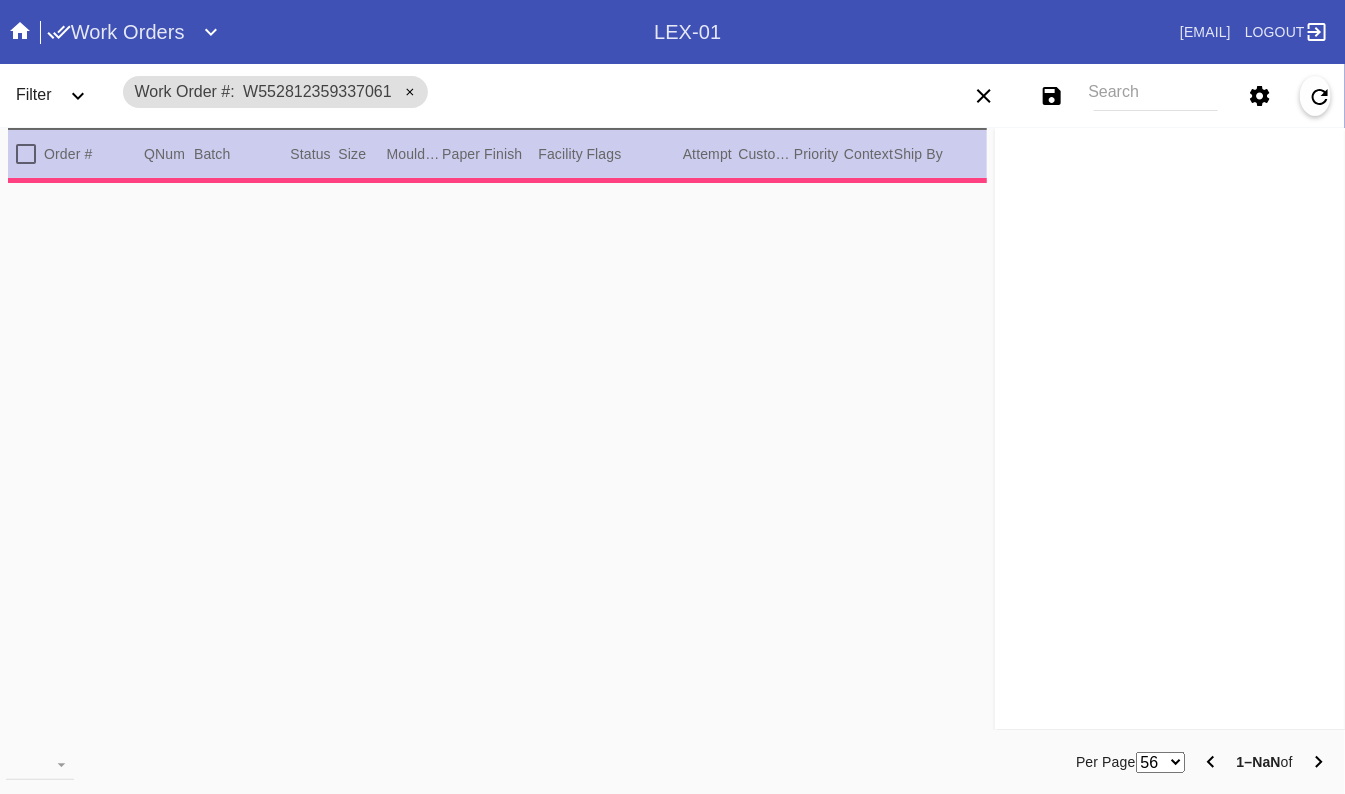 type on "0.0" 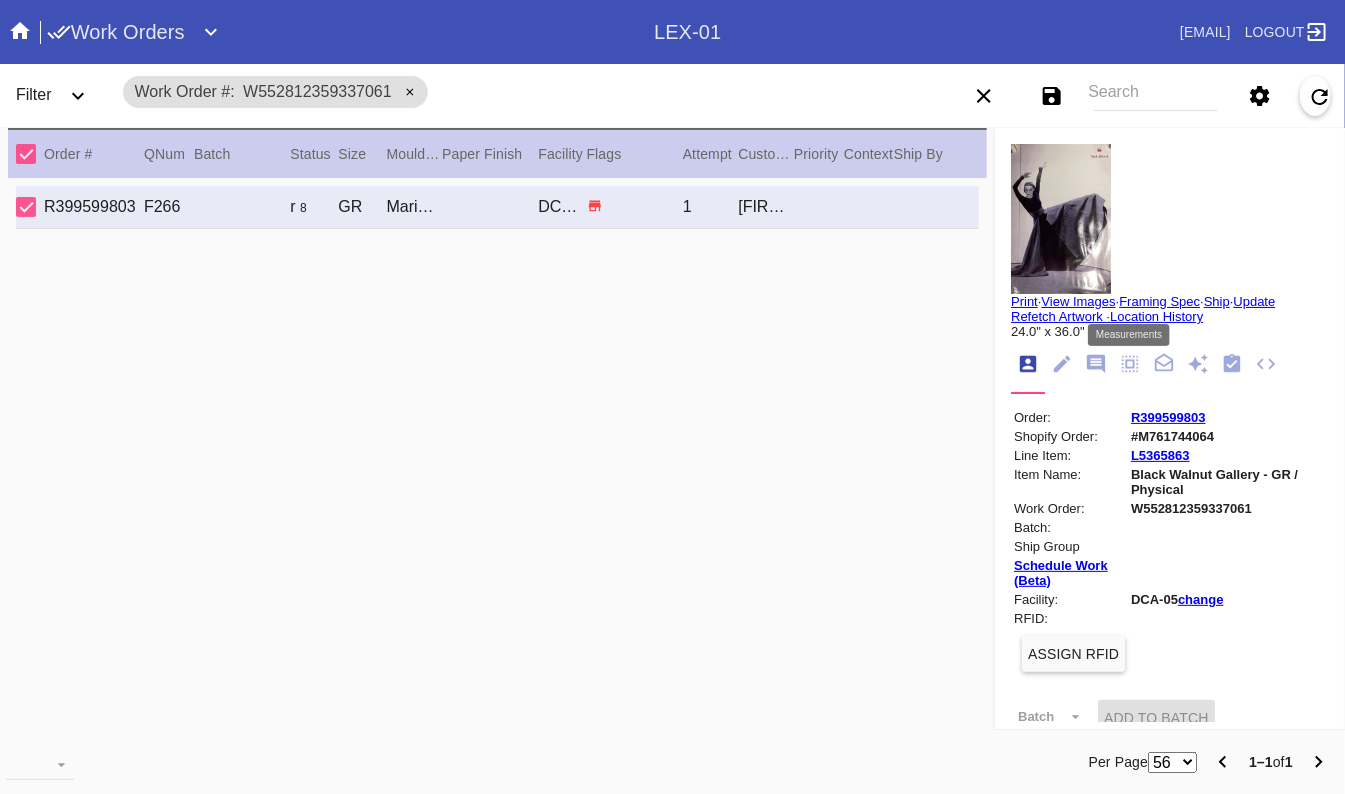 click 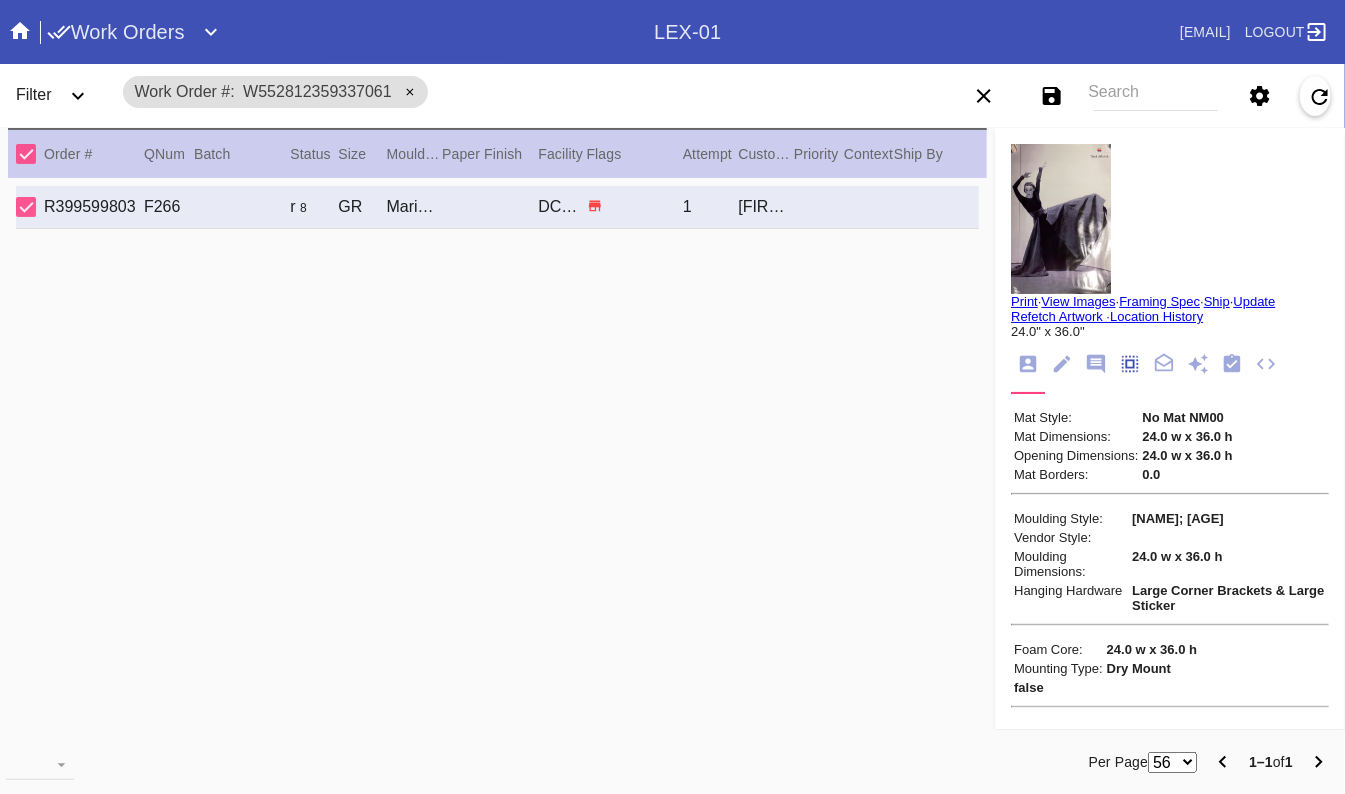 scroll, scrollTop: 173, scrollLeft: 0, axis: vertical 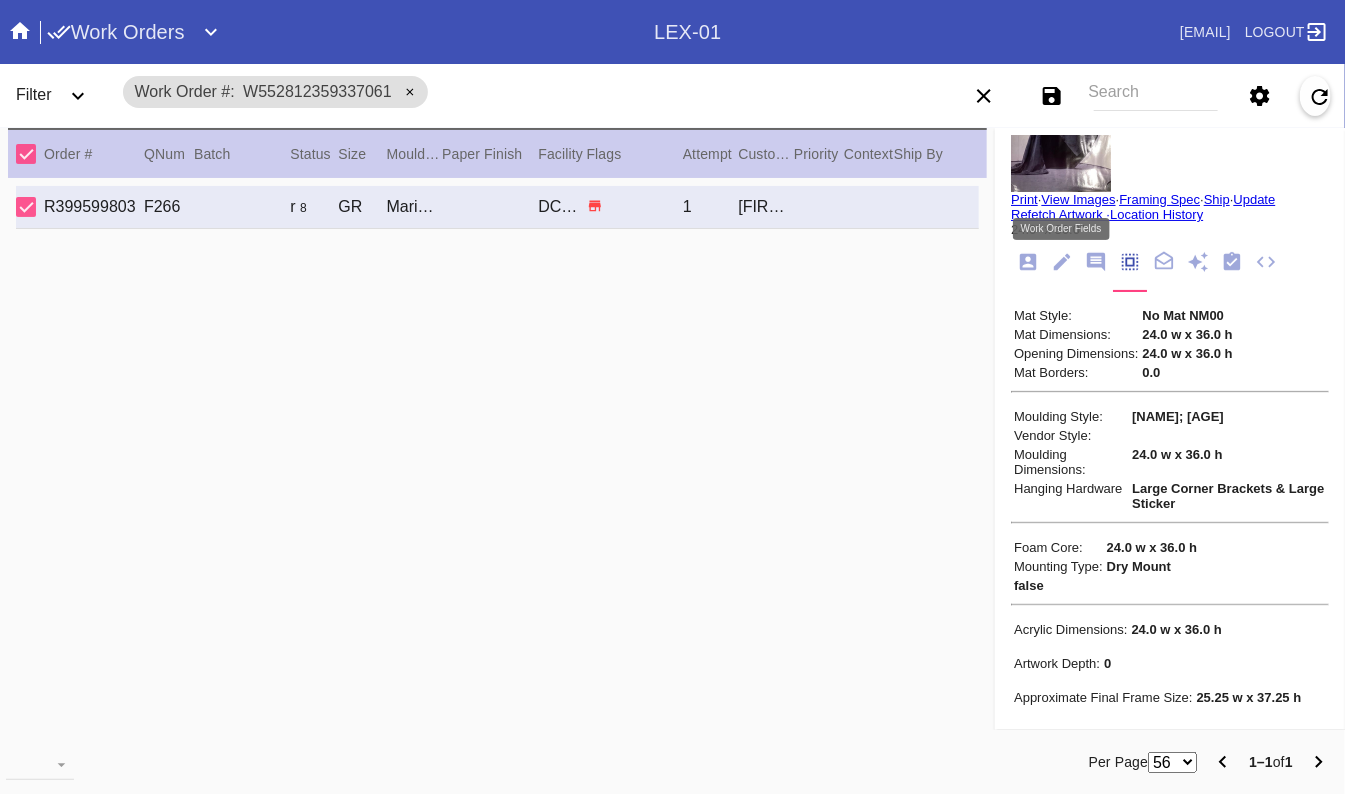 click 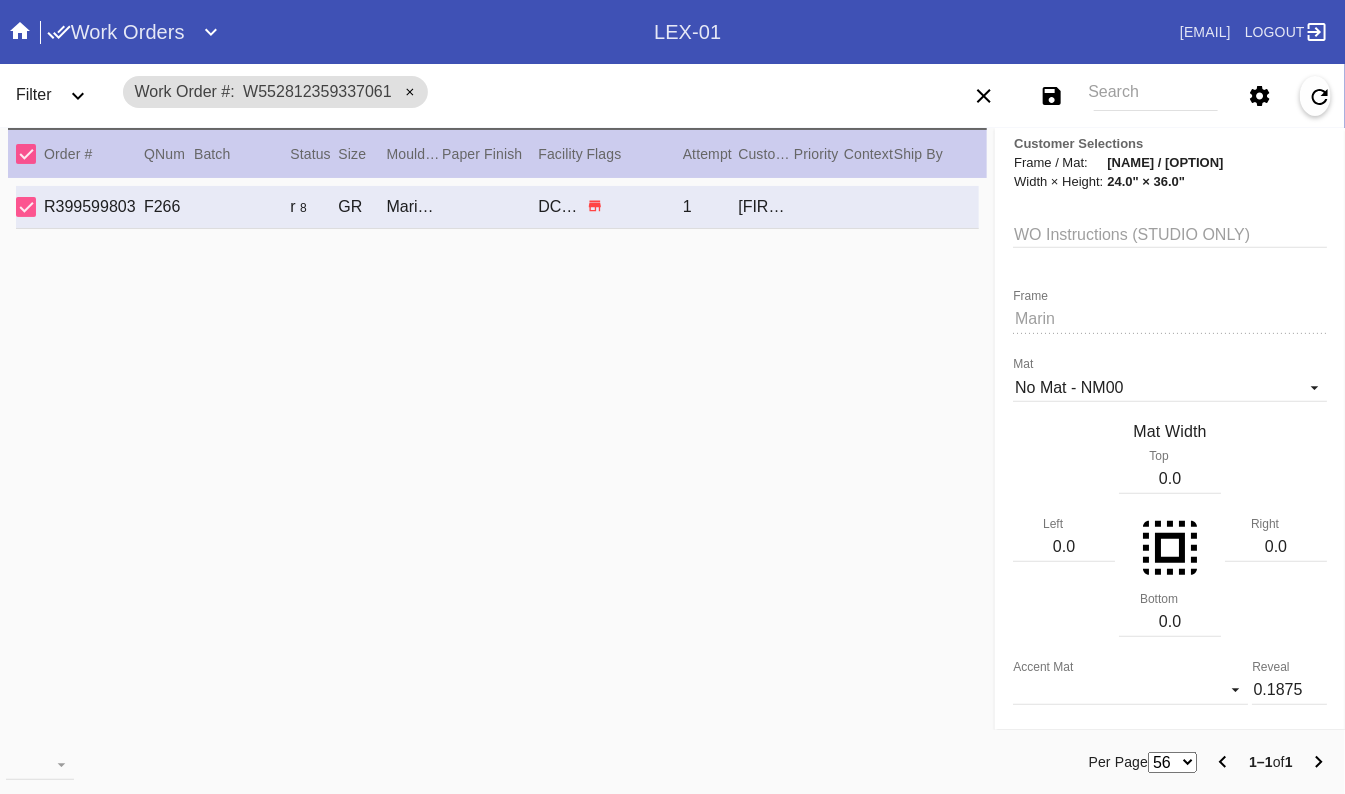 scroll, scrollTop: 280, scrollLeft: 0, axis: vertical 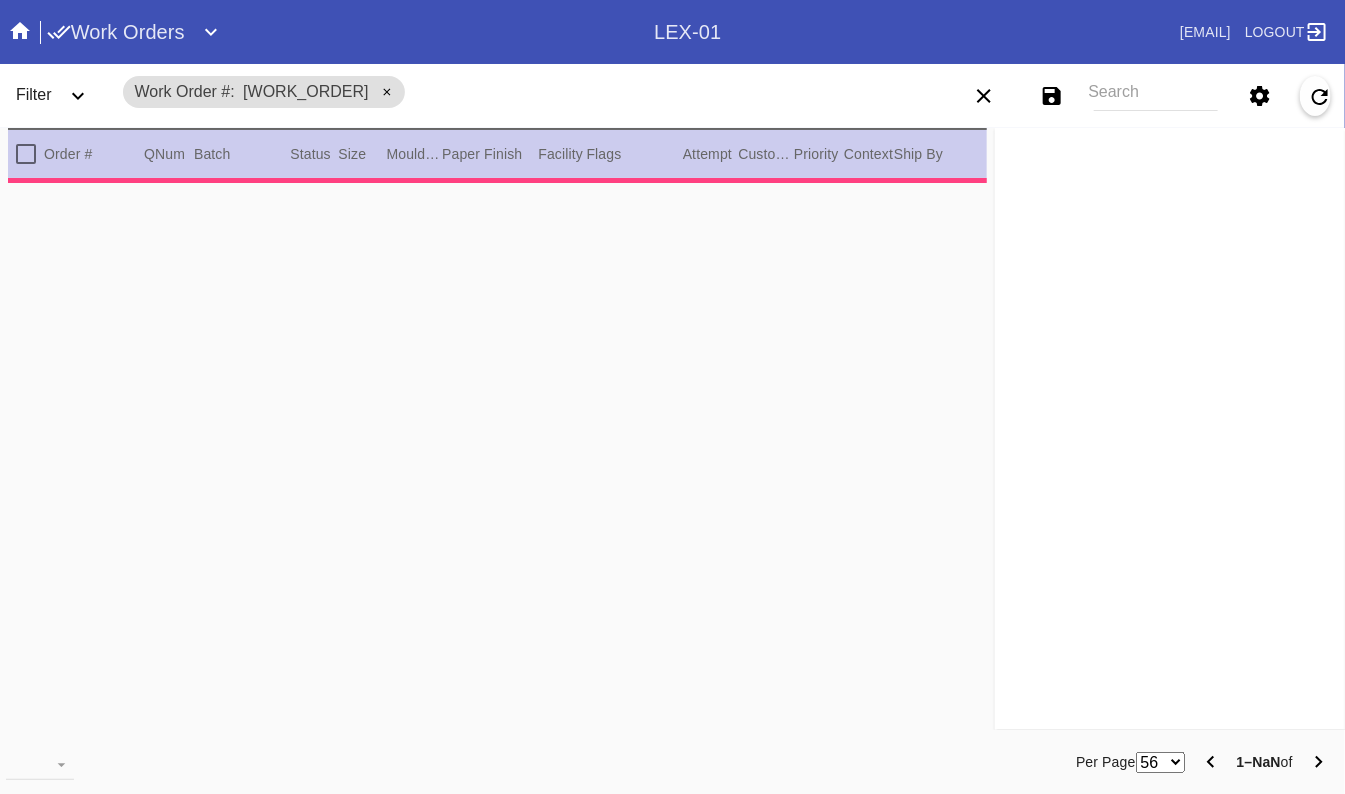 type on "1.0" 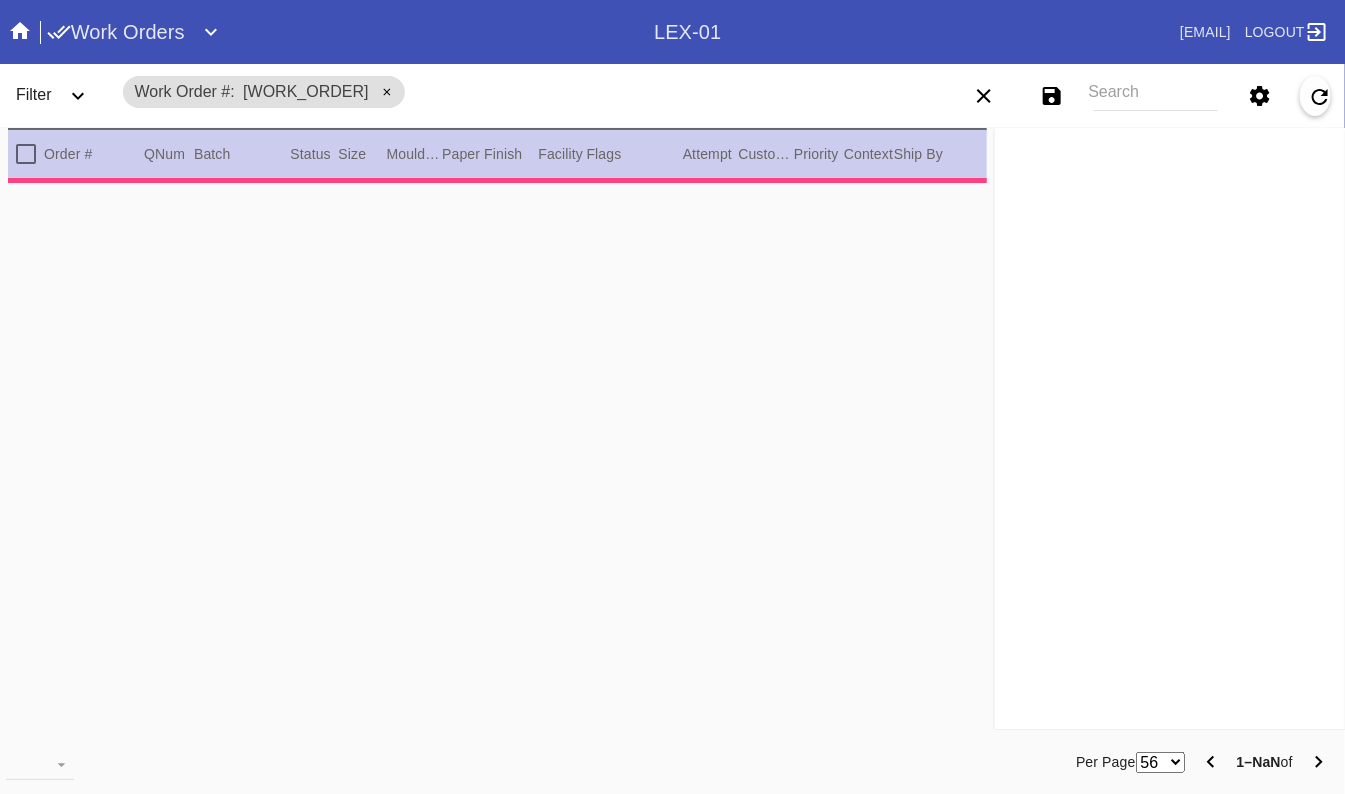 type on "1.0" 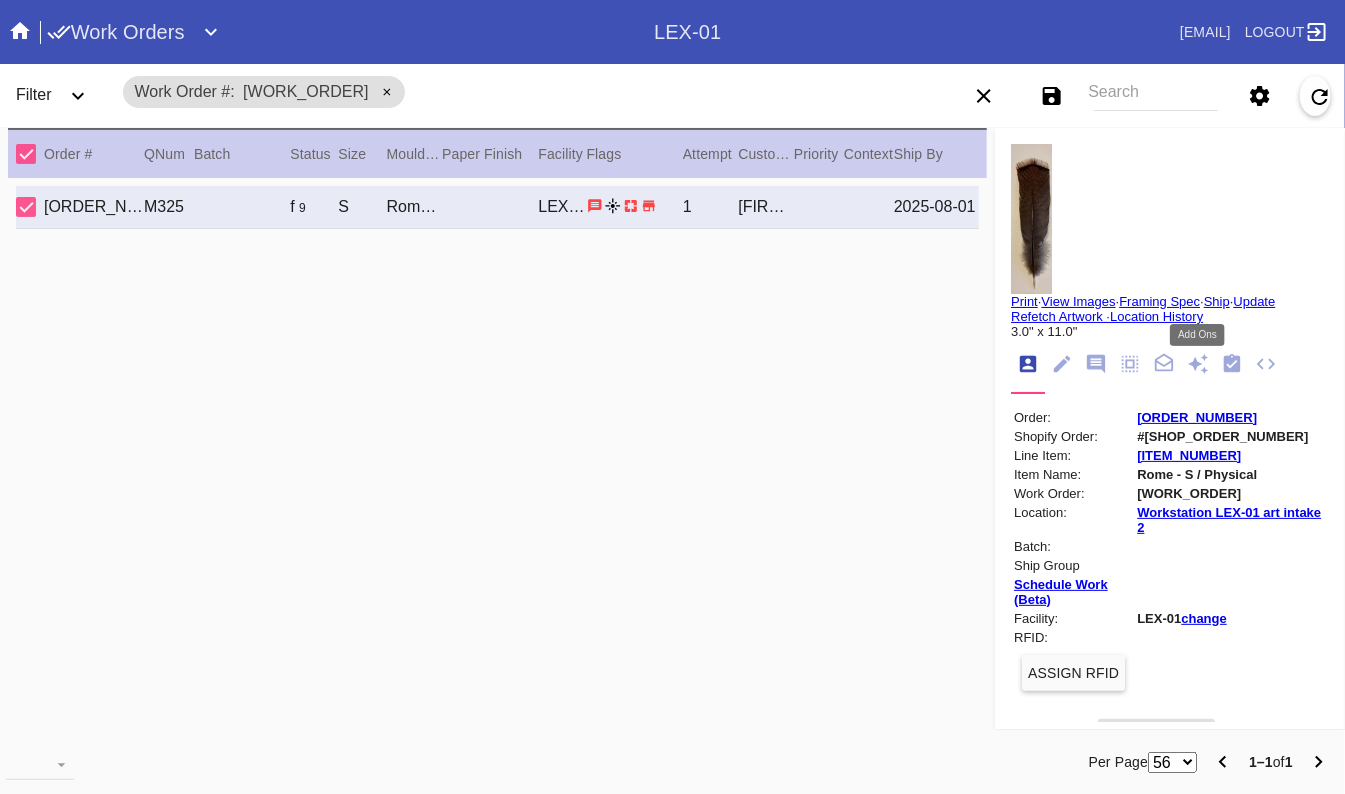 click 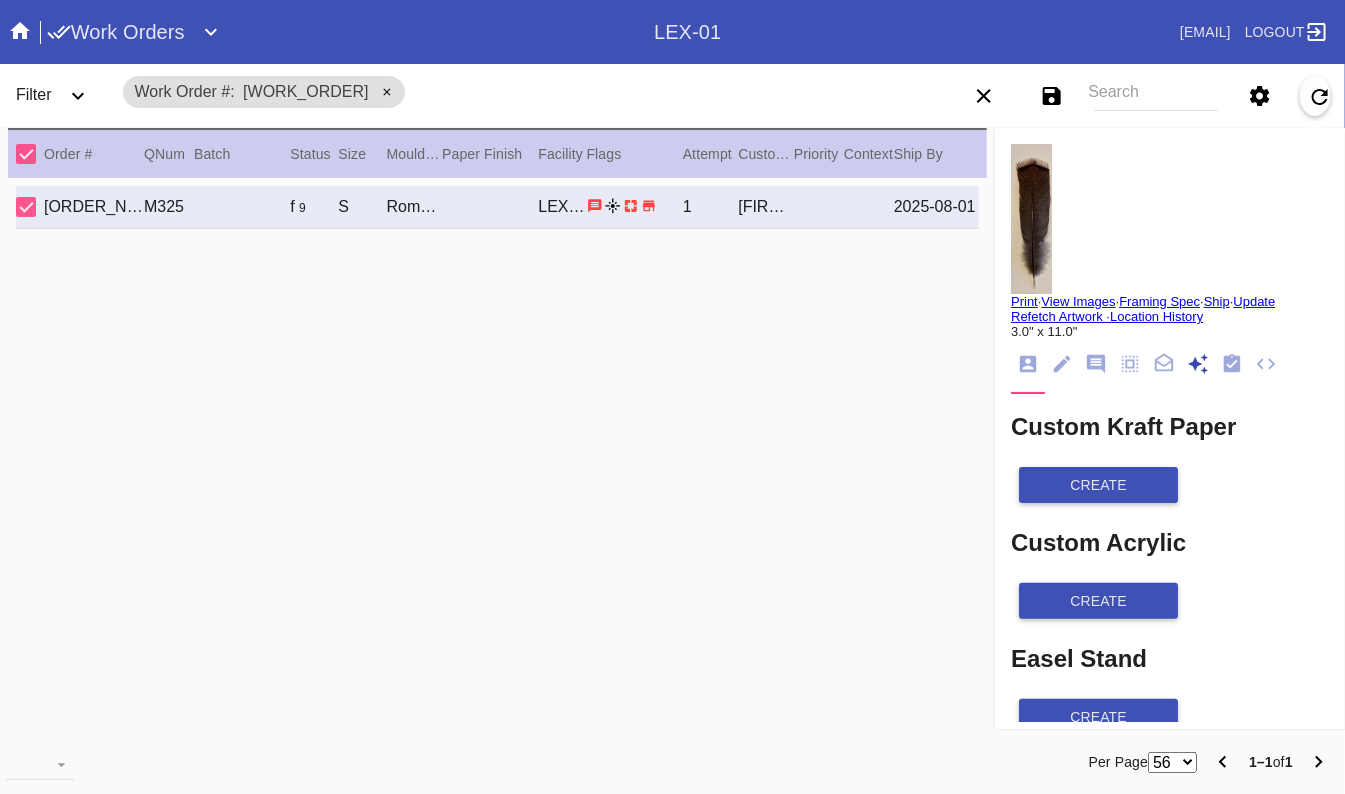 scroll, scrollTop: 272, scrollLeft: 0, axis: vertical 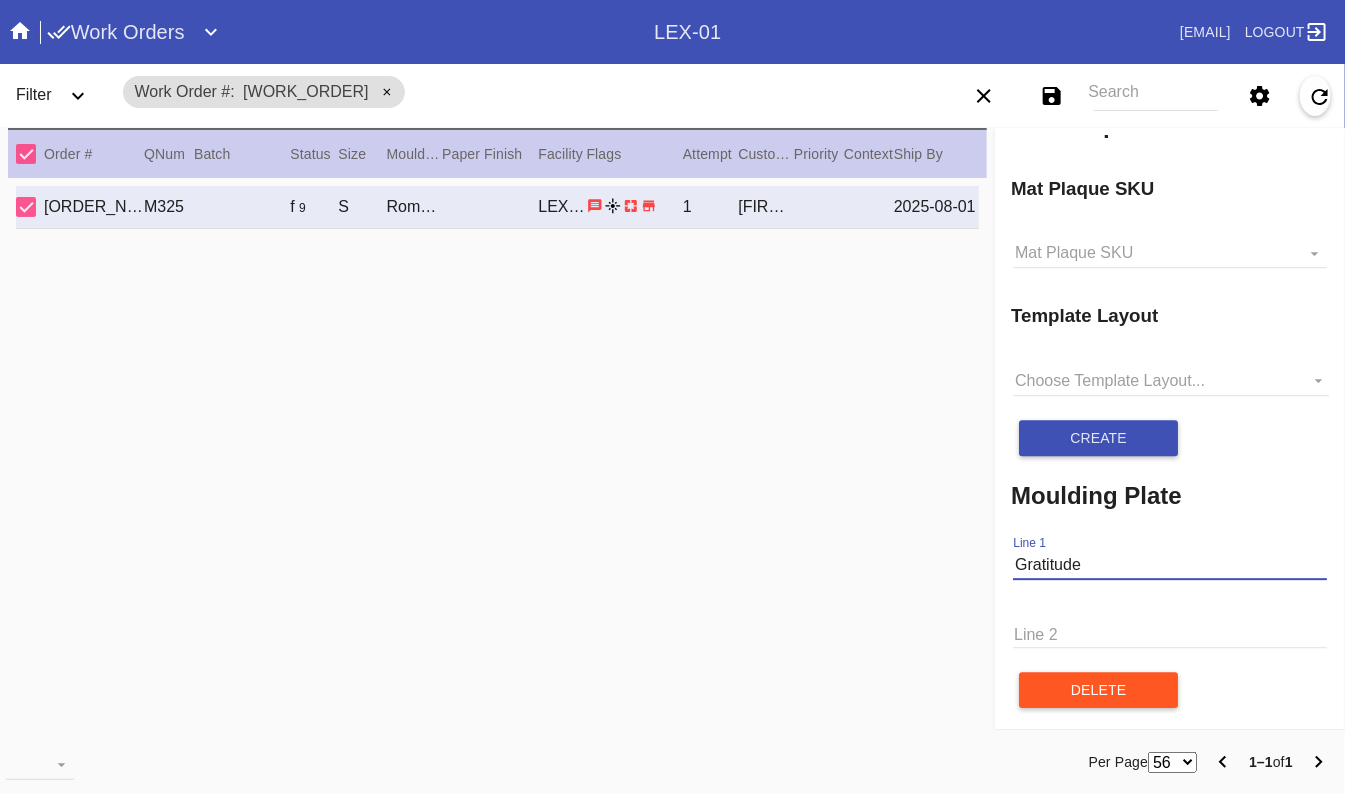 drag, startPoint x: 1100, startPoint y: 568, endPoint x: 926, endPoint y: 537, distance: 176.73993 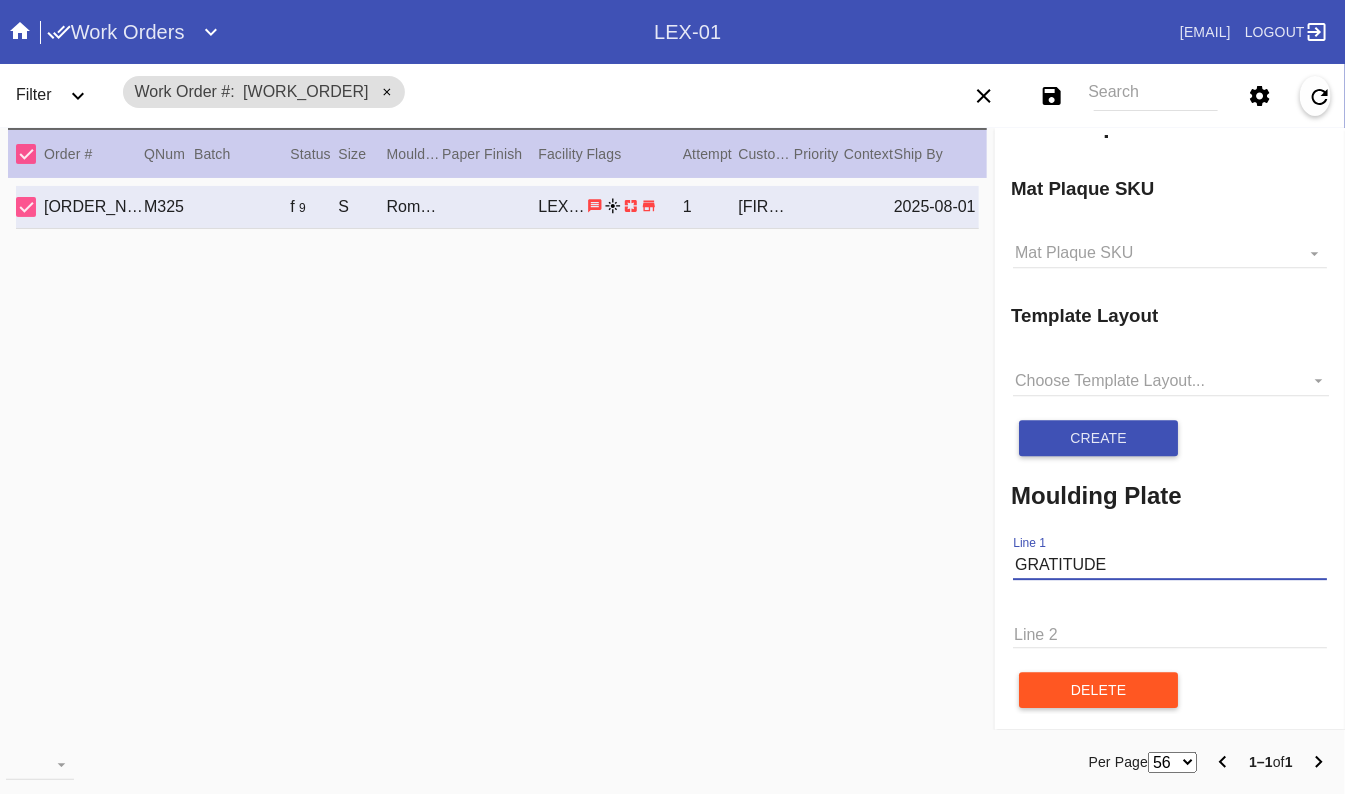 type on "GRATITUDE" 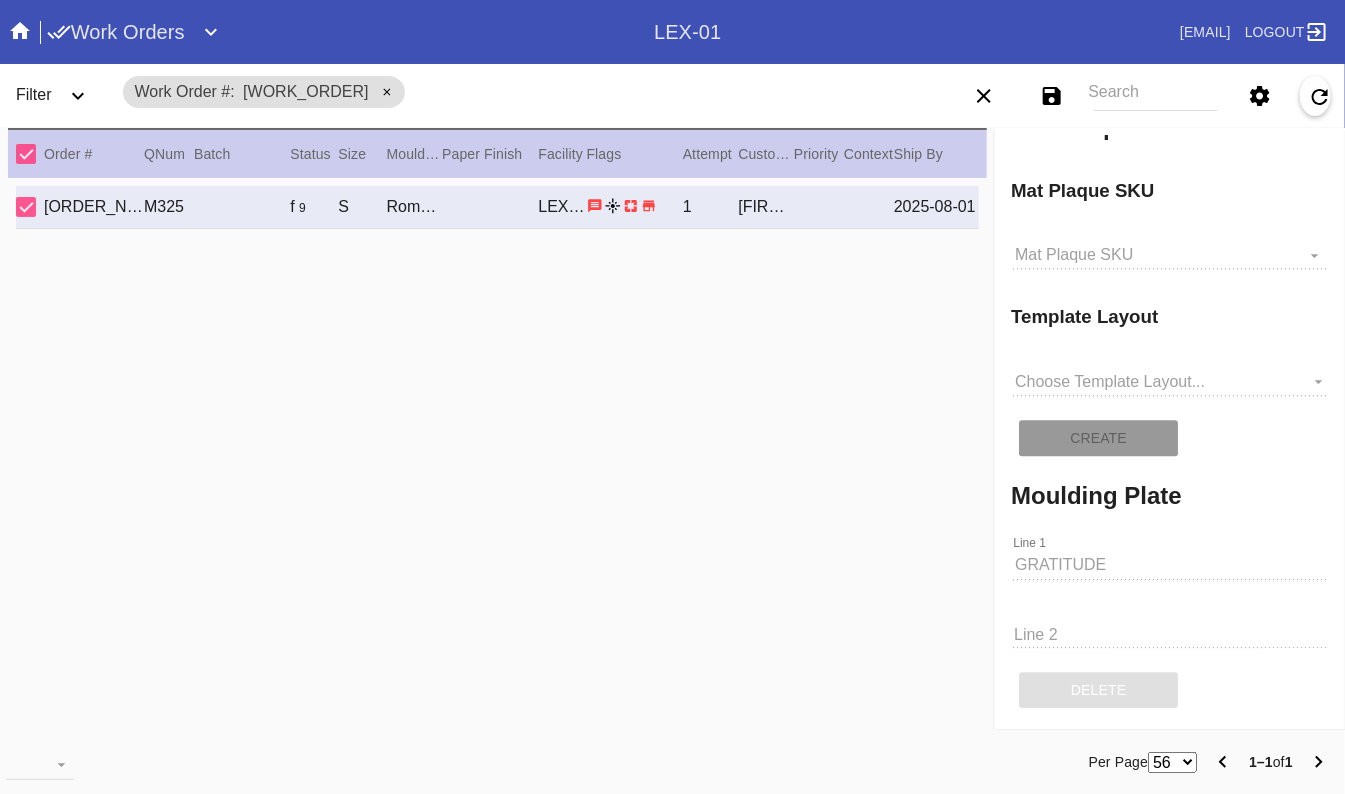 scroll, scrollTop: 2058, scrollLeft: 0, axis: vertical 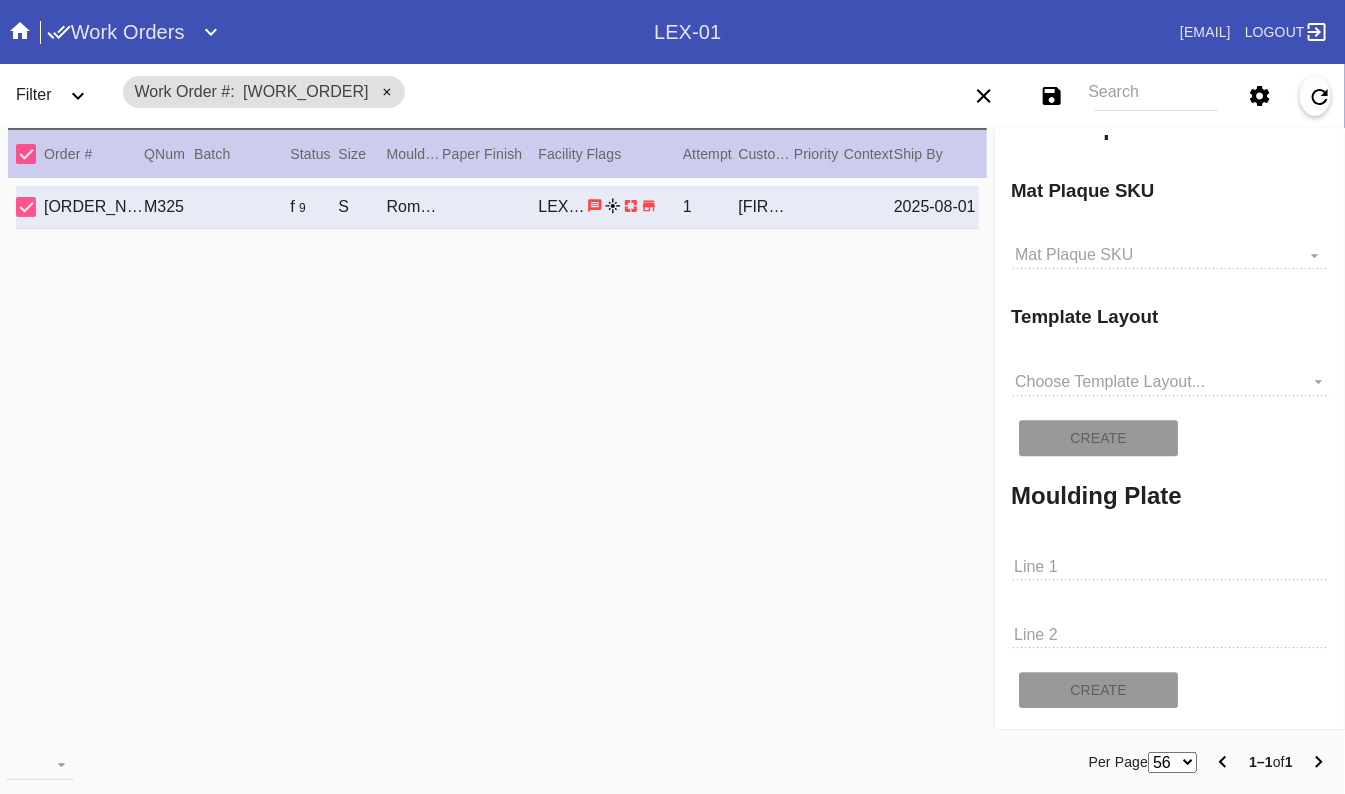 type on "GRATITUDE" 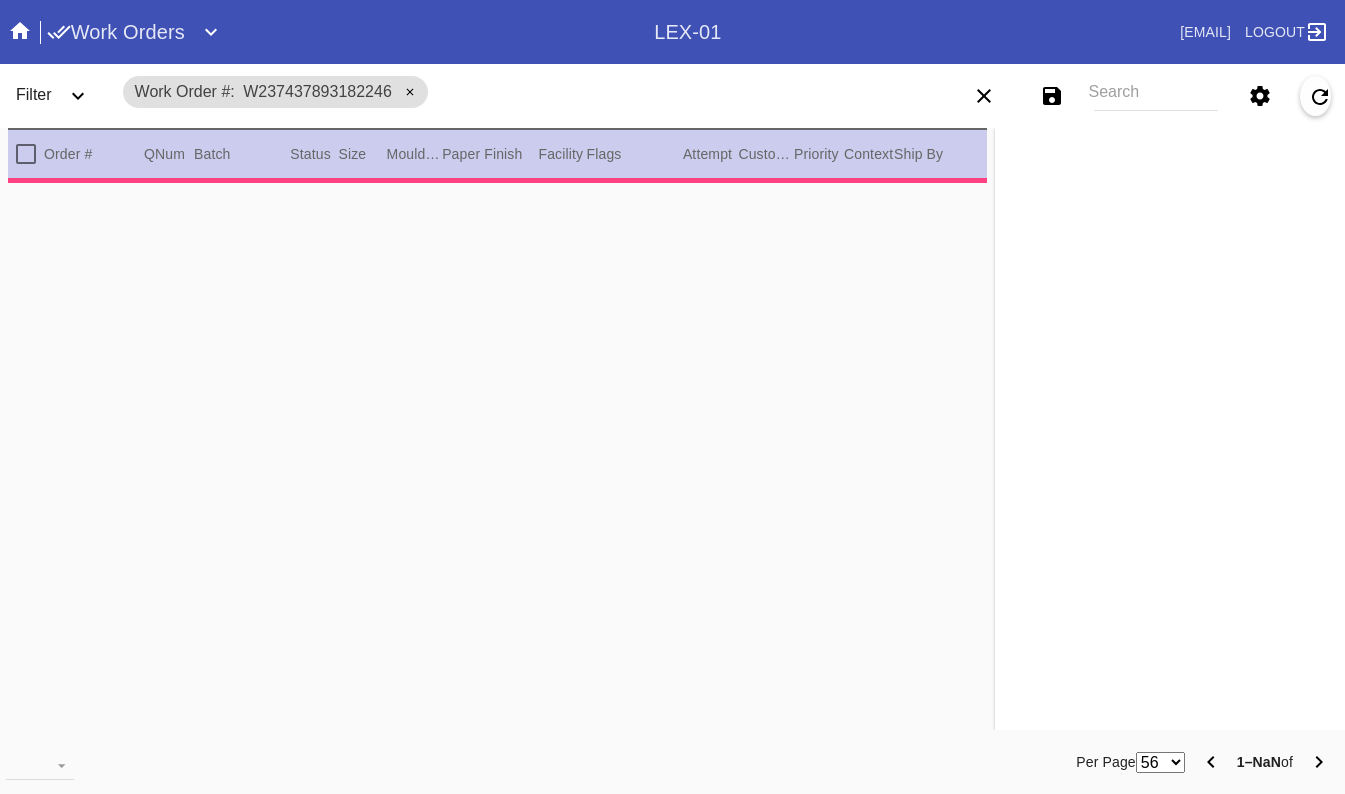 scroll, scrollTop: 0, scrollLeft: 0, axis: both 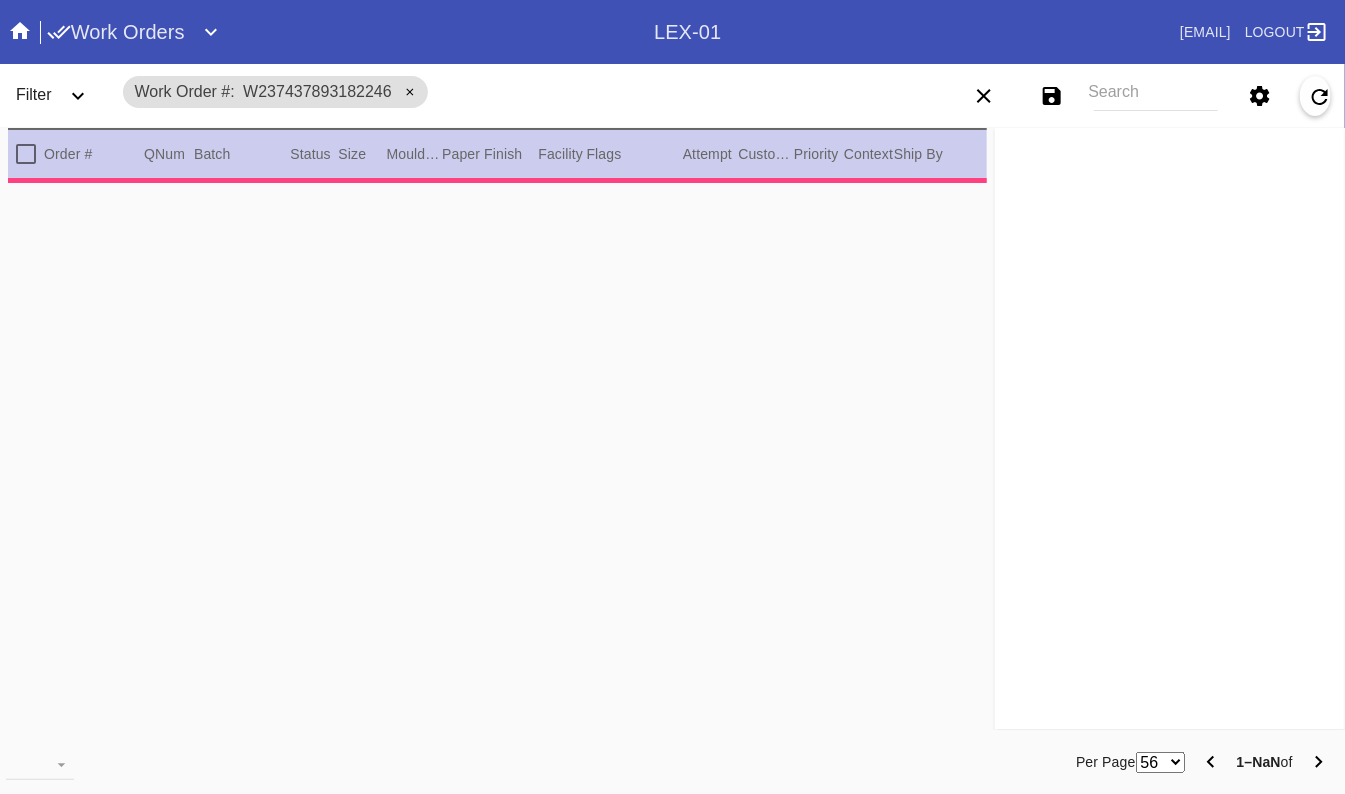 type on "1.0" 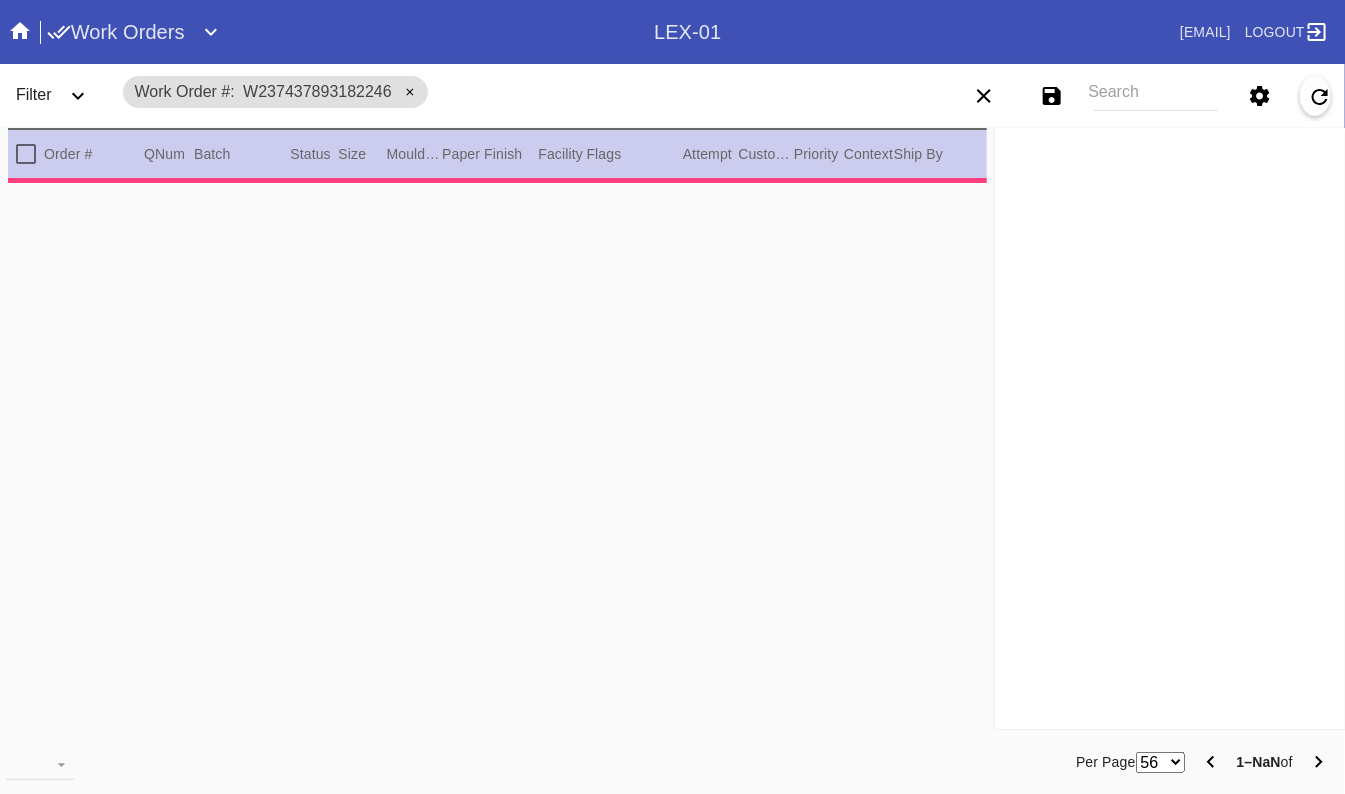 type on "1.0" 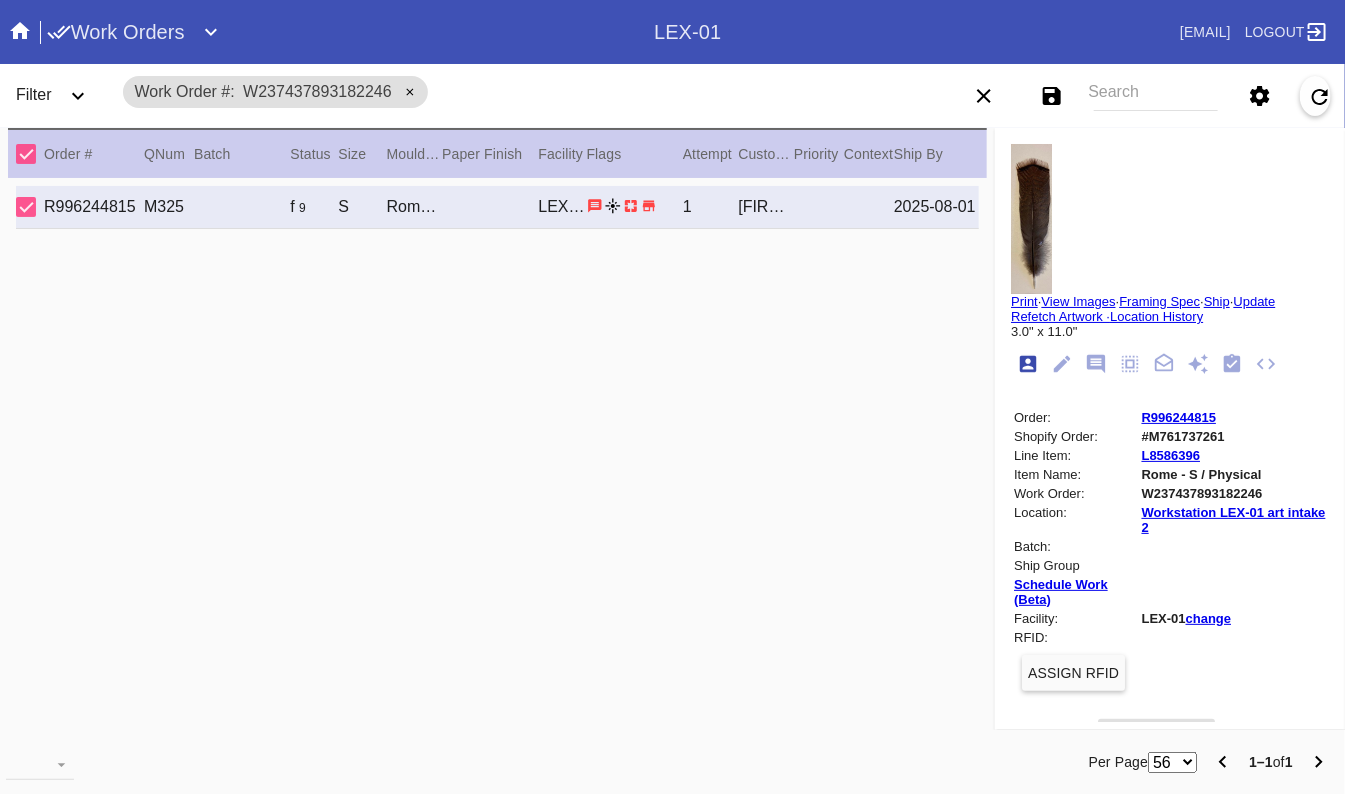 type on "GRATITUDE" 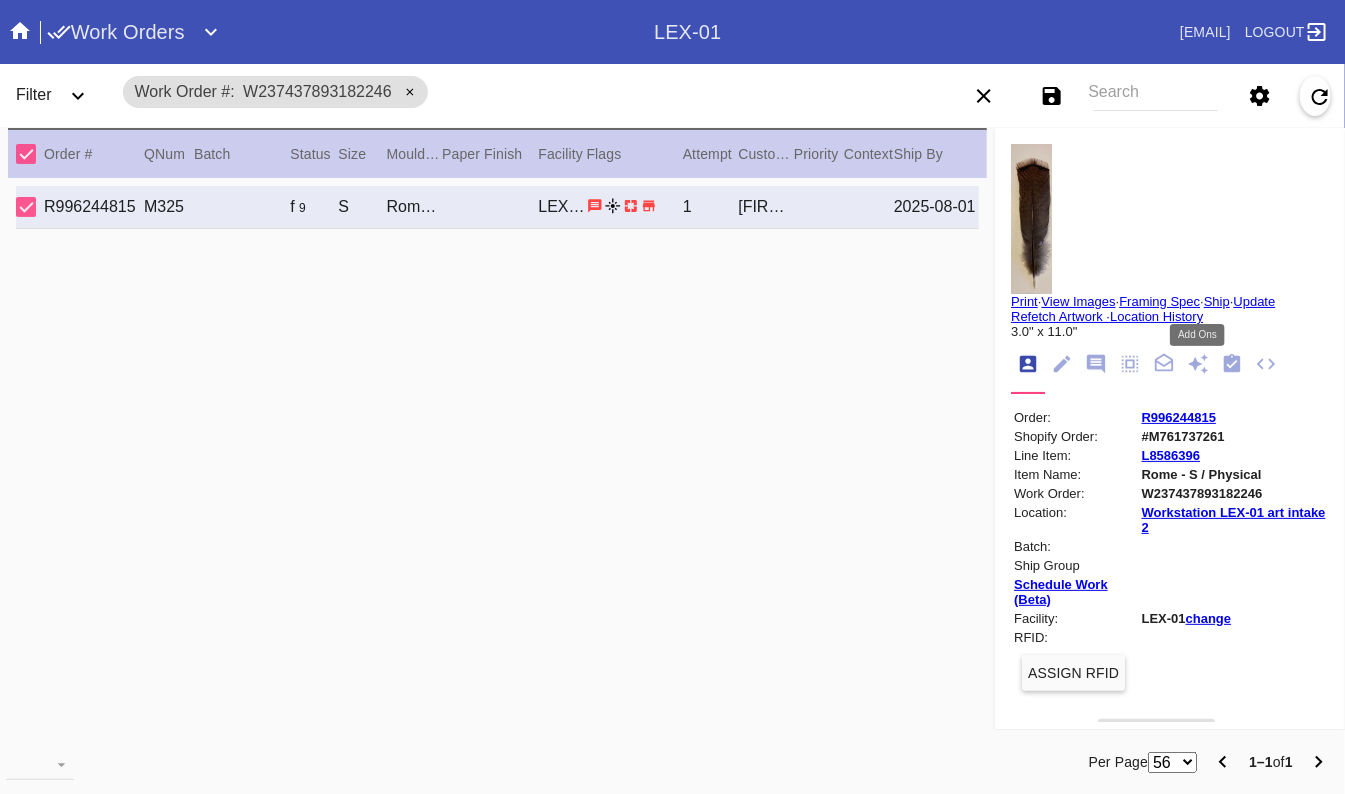 click 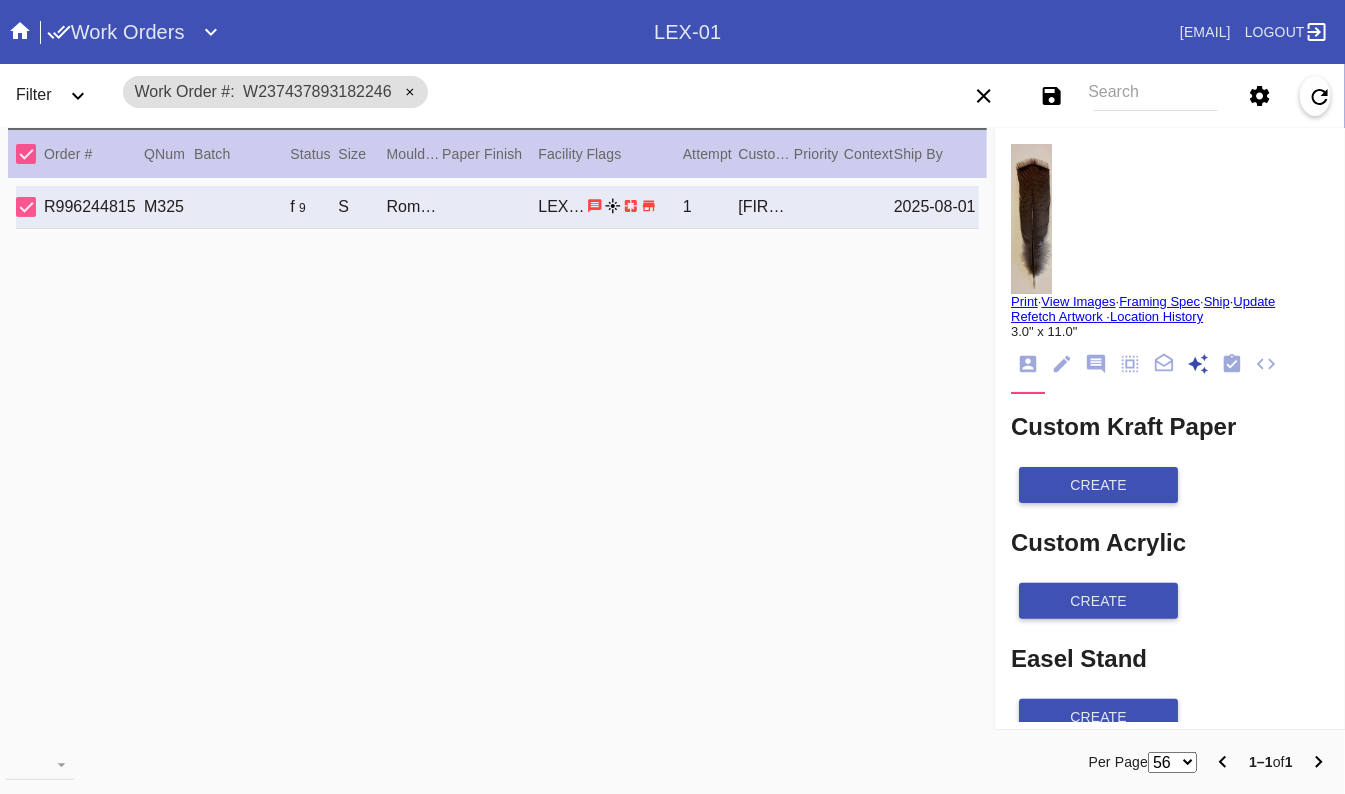 scroll, scrollTop: 272, scrollLeft: 0, axis: vertical 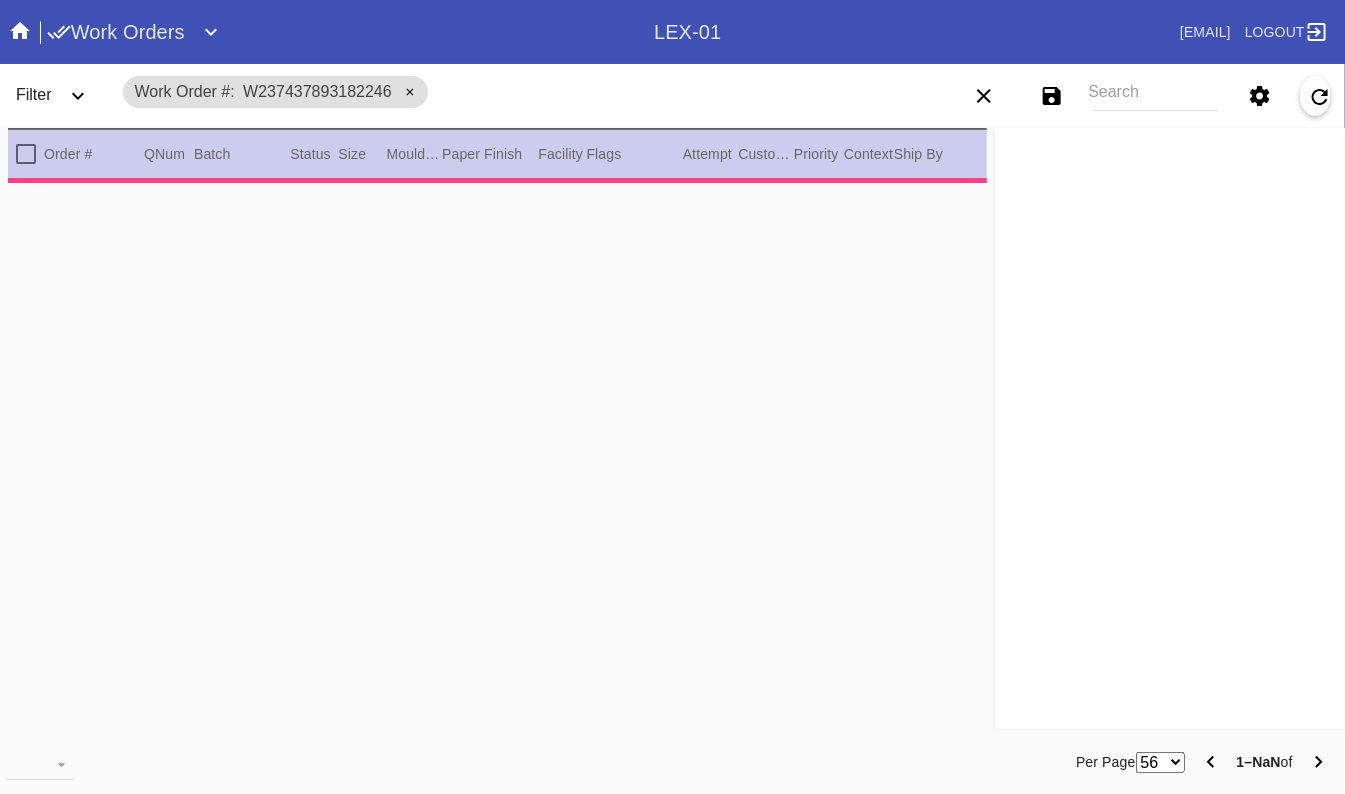 type on "1.0" 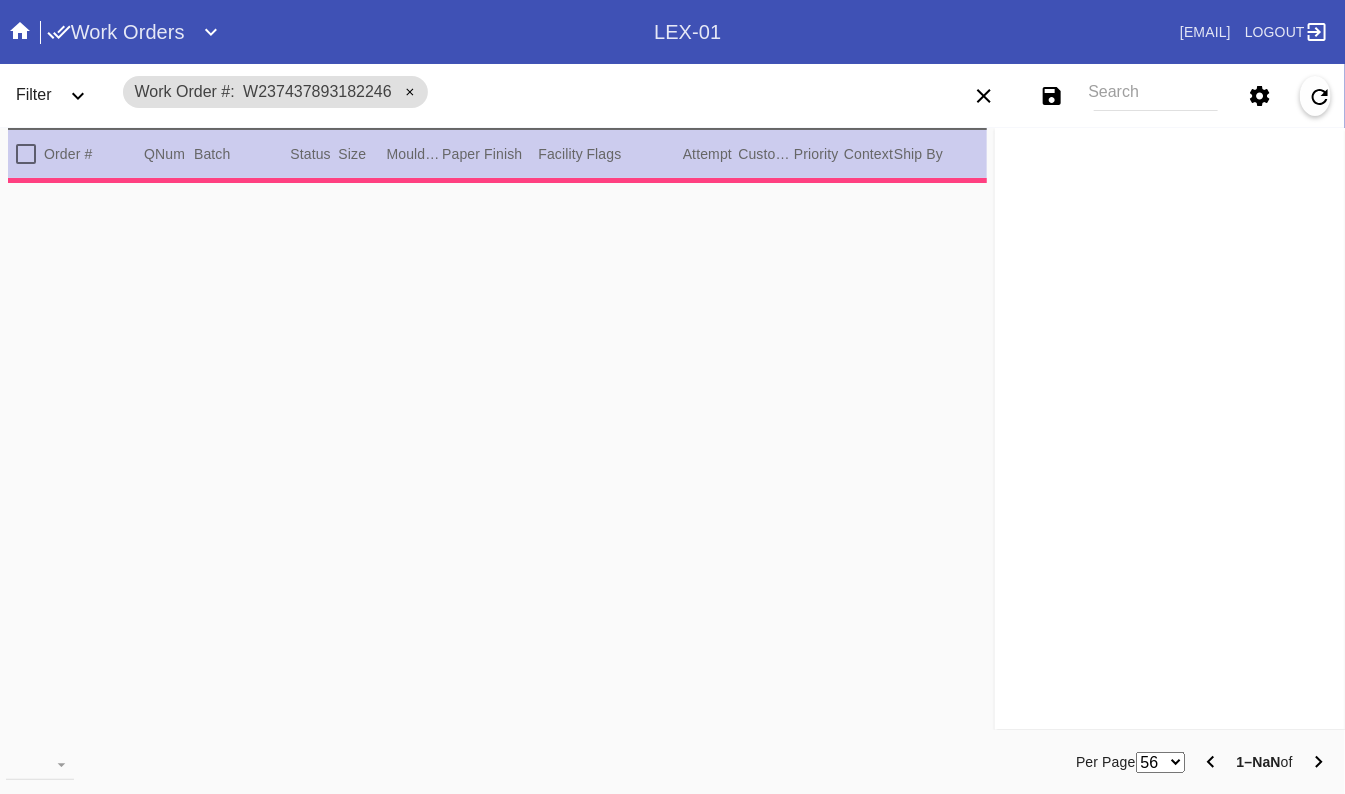 type on "1.0" 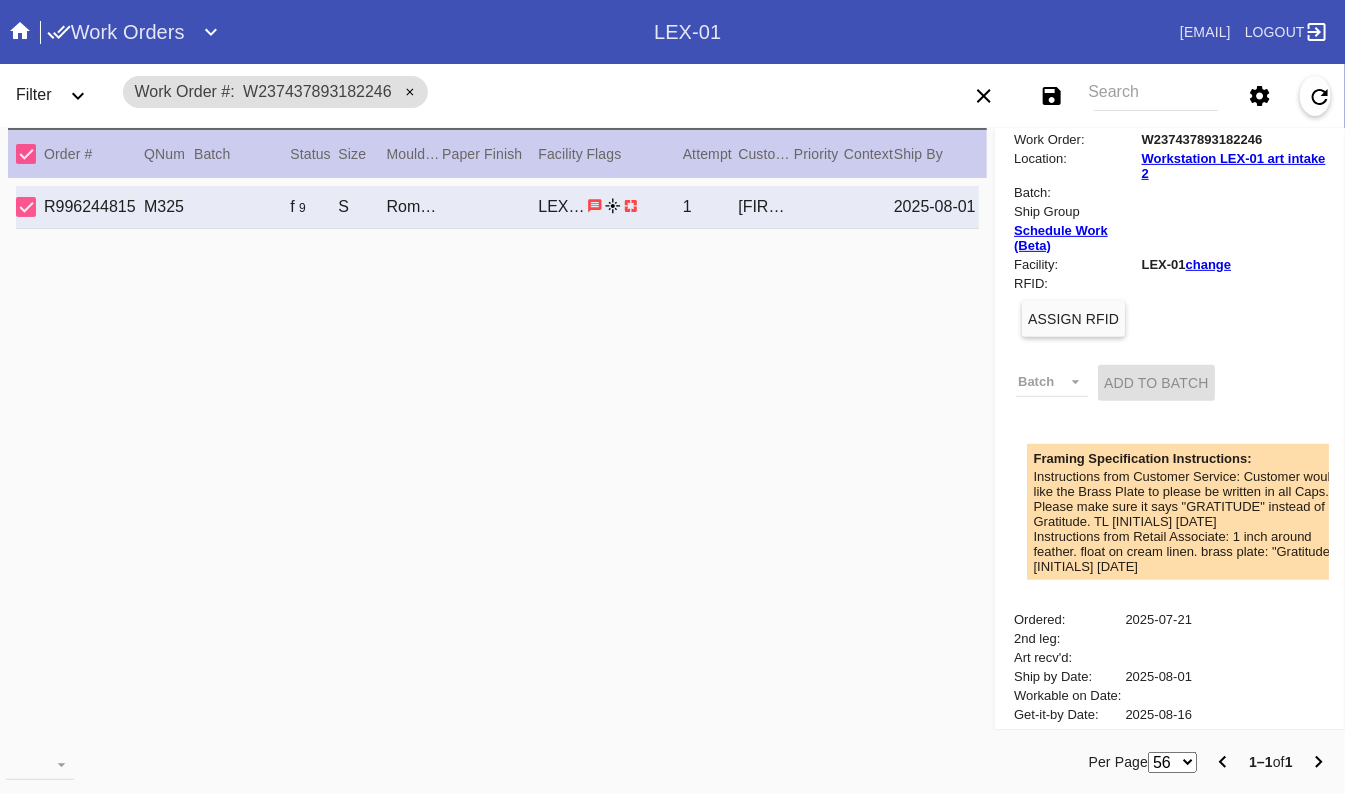 scroll, scrollTop: 722, scrollLeft: 0, axis: vertical 